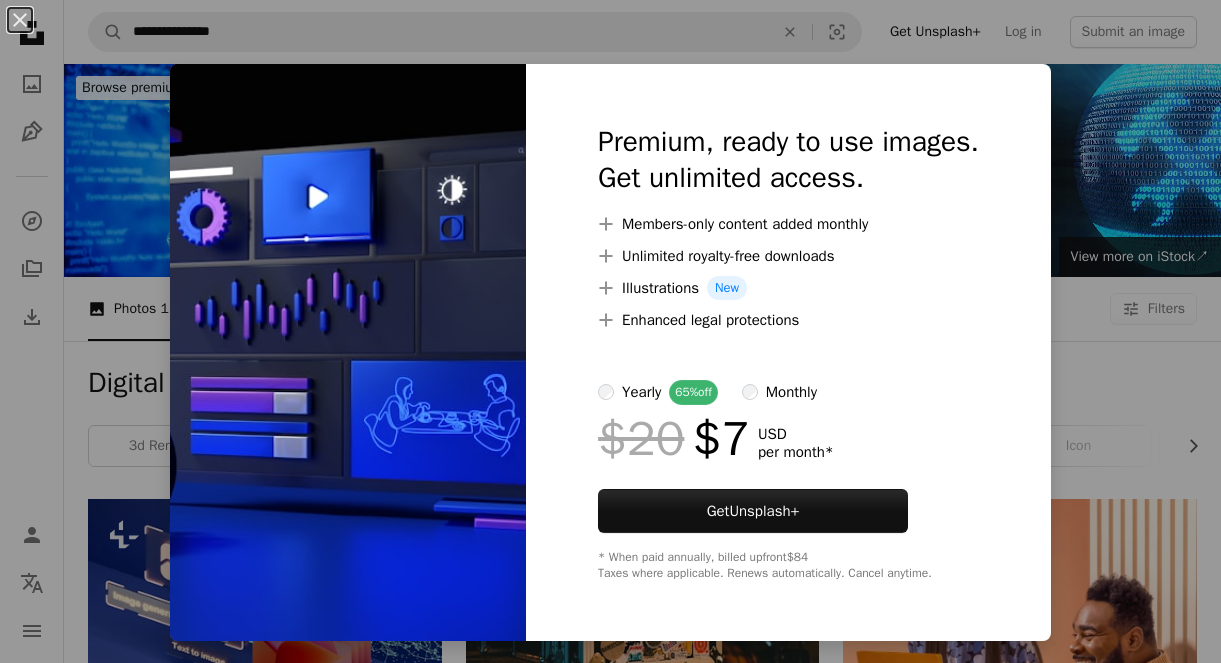 scroll, scrollTop: 410, scrollLeft: 0, axis: vertical 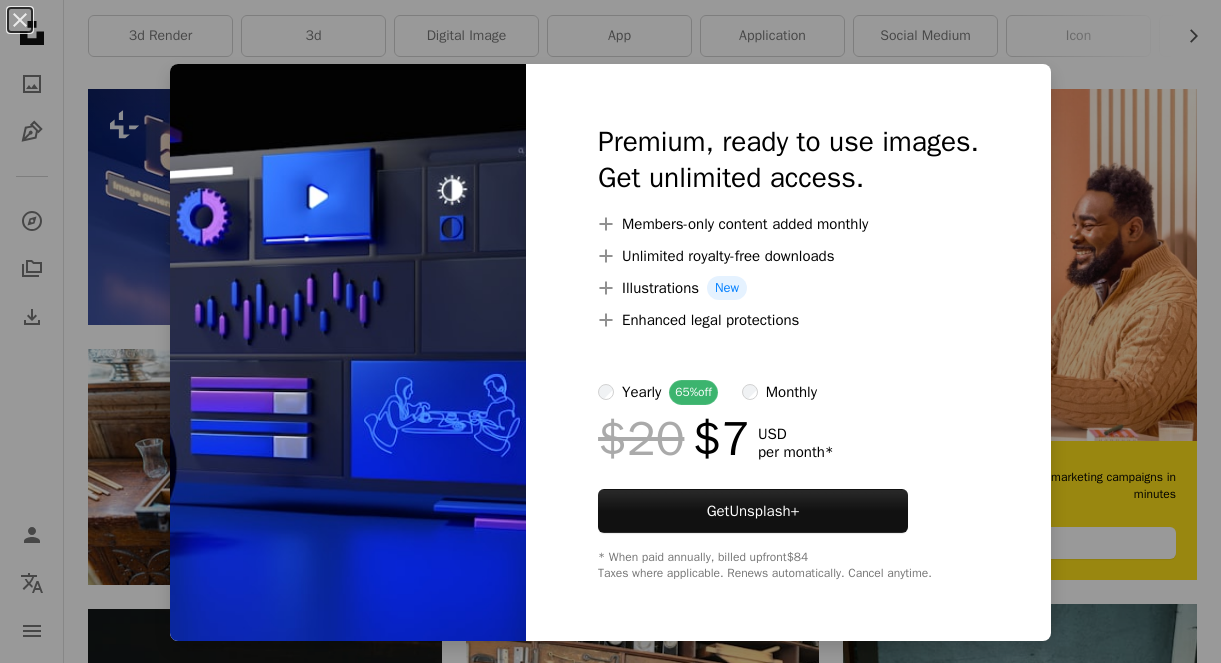 click on "An X shape Premium, ready to use images. Get unlimited access. A plus sign Members-only content added monthly A plus sign Unlimited royalty-free downloads A plus sign Illustrations  New A plus sign Enhanced legal protections yearly 65%  off monthly $20   $7 USD per month * Get  Unsplash+ * When paid annually, billed upfront  $84 Taxes where applicable. Renews automatically. Cancel anytime." at bounding box center (610, 331) 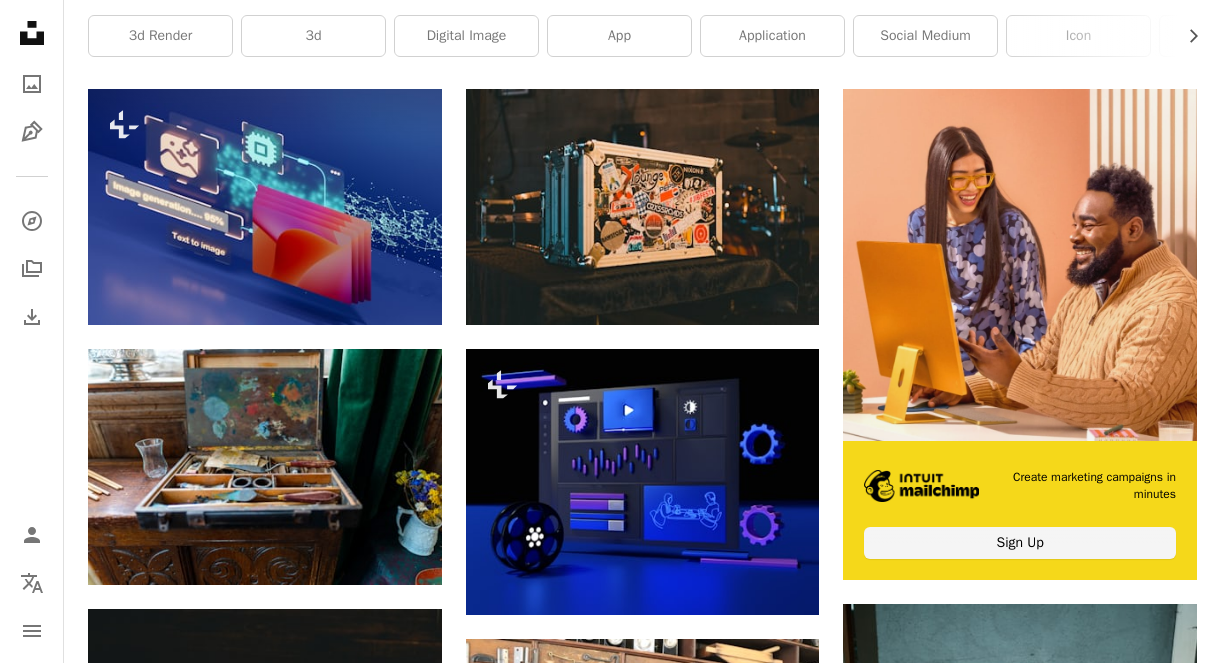 scroll, scrollTop: 0, scrollLeft: 0, axis: both 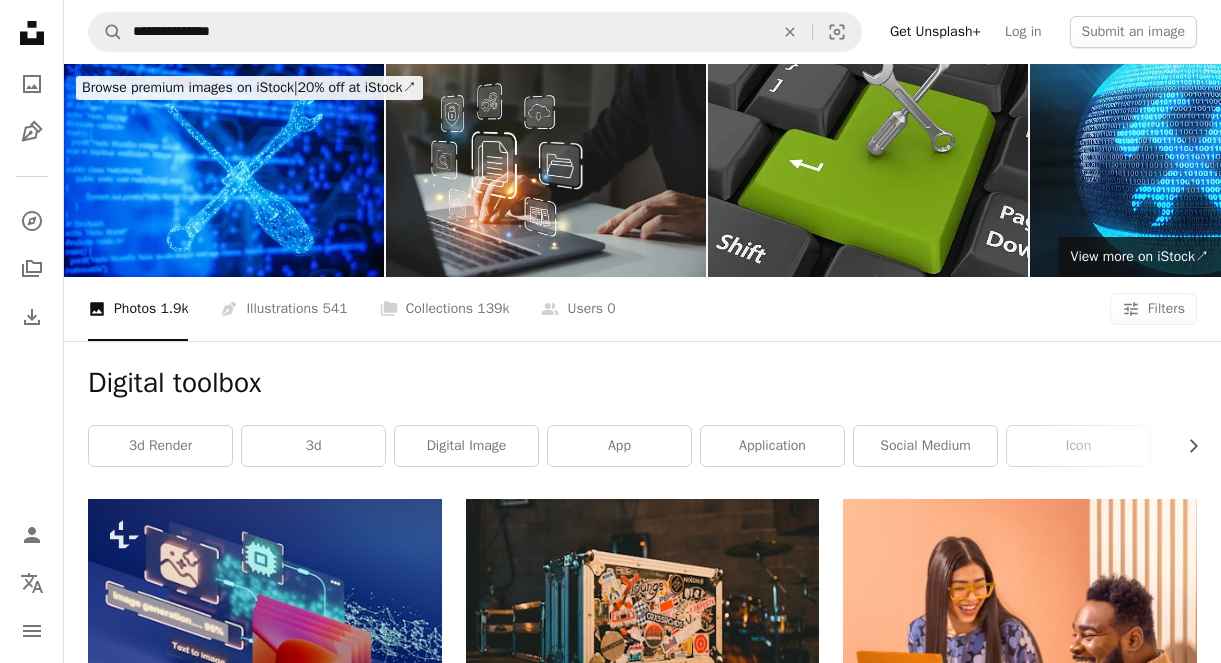 click on "Digital toolbox" at bounding box center (642, 383) 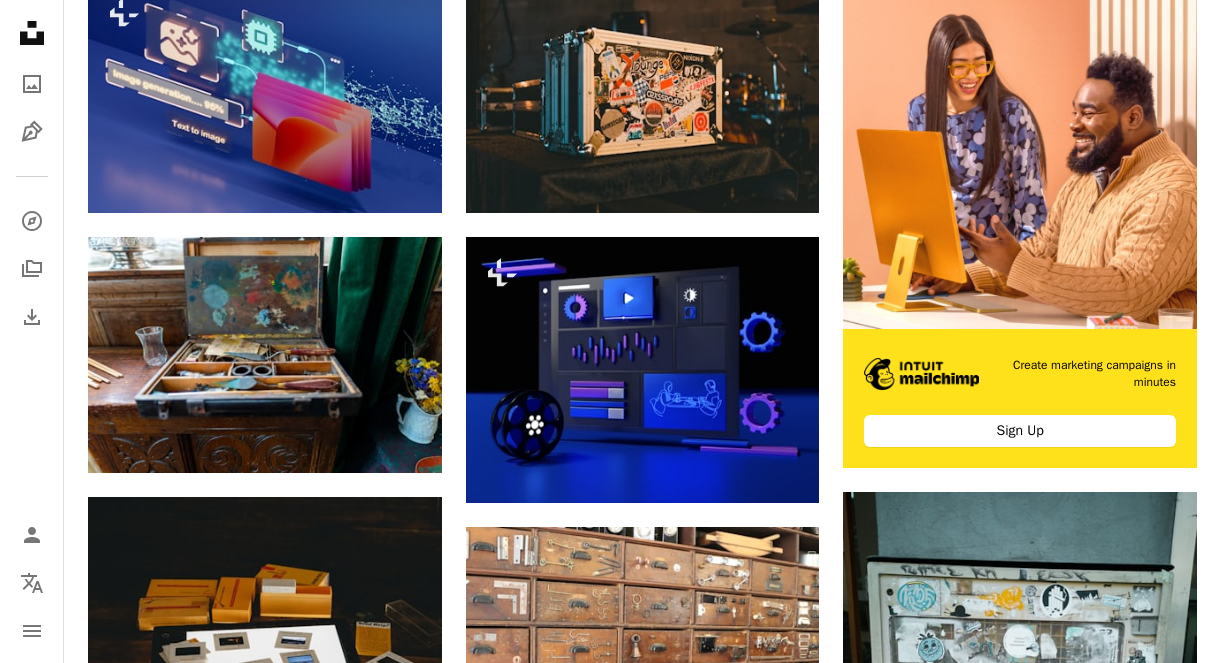 scroll, scrollTop: 0, scrollLeft: 0, axis: both 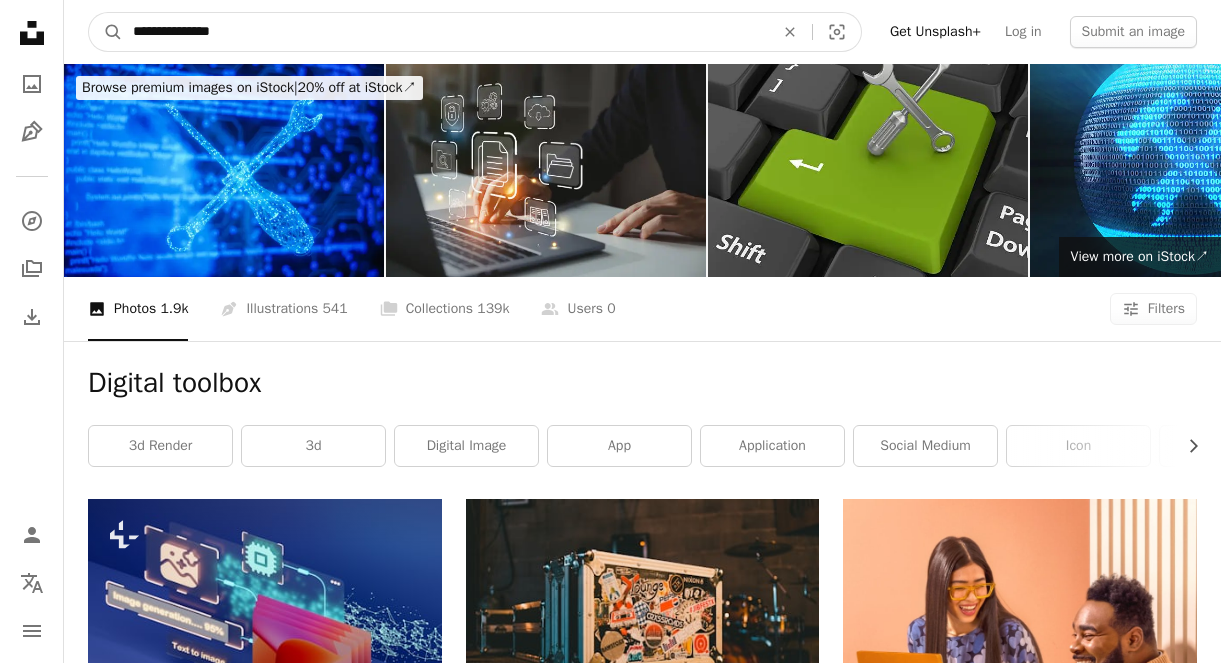 drag, startPoint x: 244, startPoint y: 31, endPoint x: -15, endPoint y: 25, distance: 259.0695 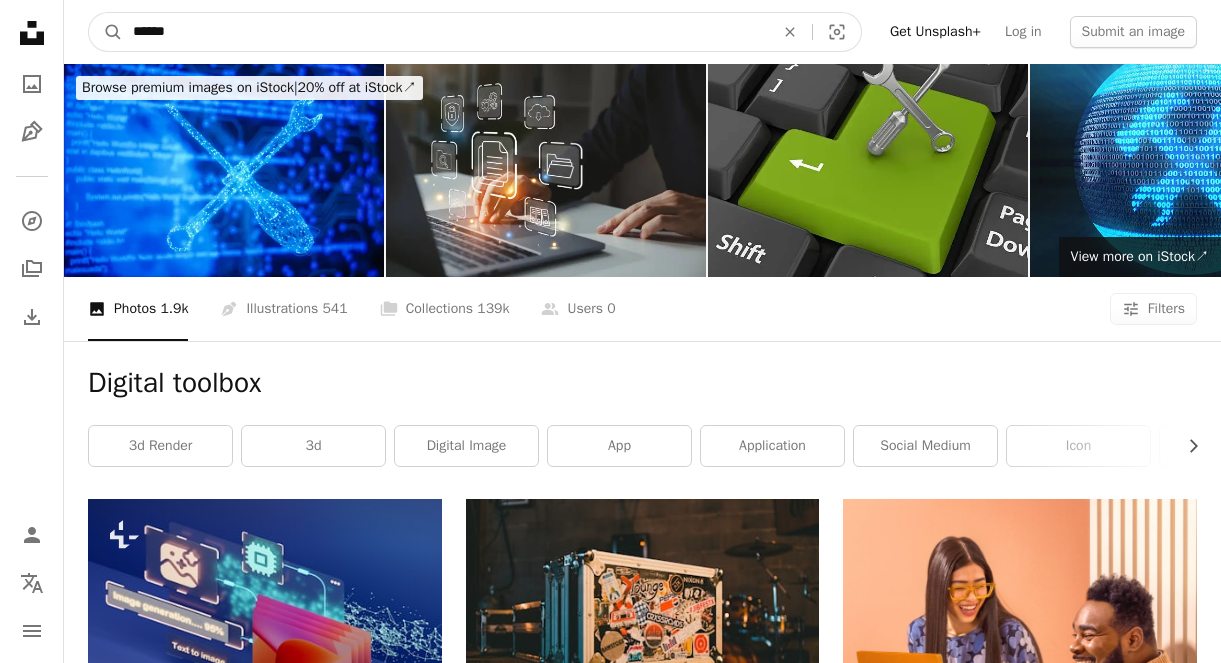 type on "*******" 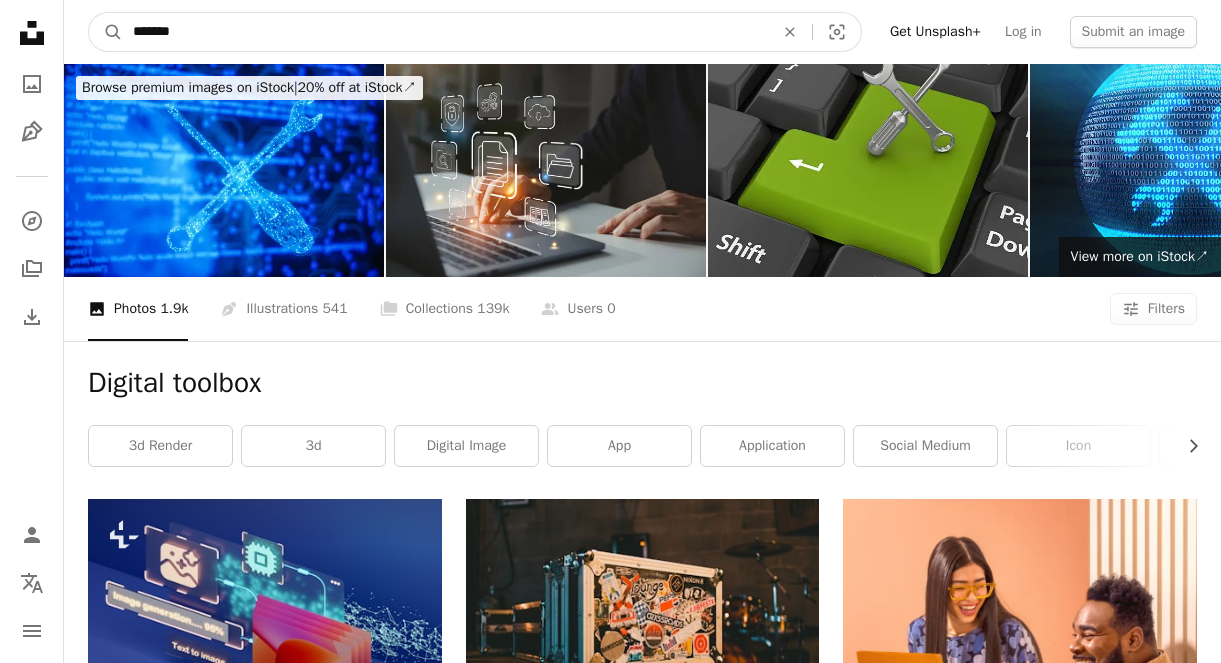 click on "A magnifying glass" at bounding box center (106, 32) 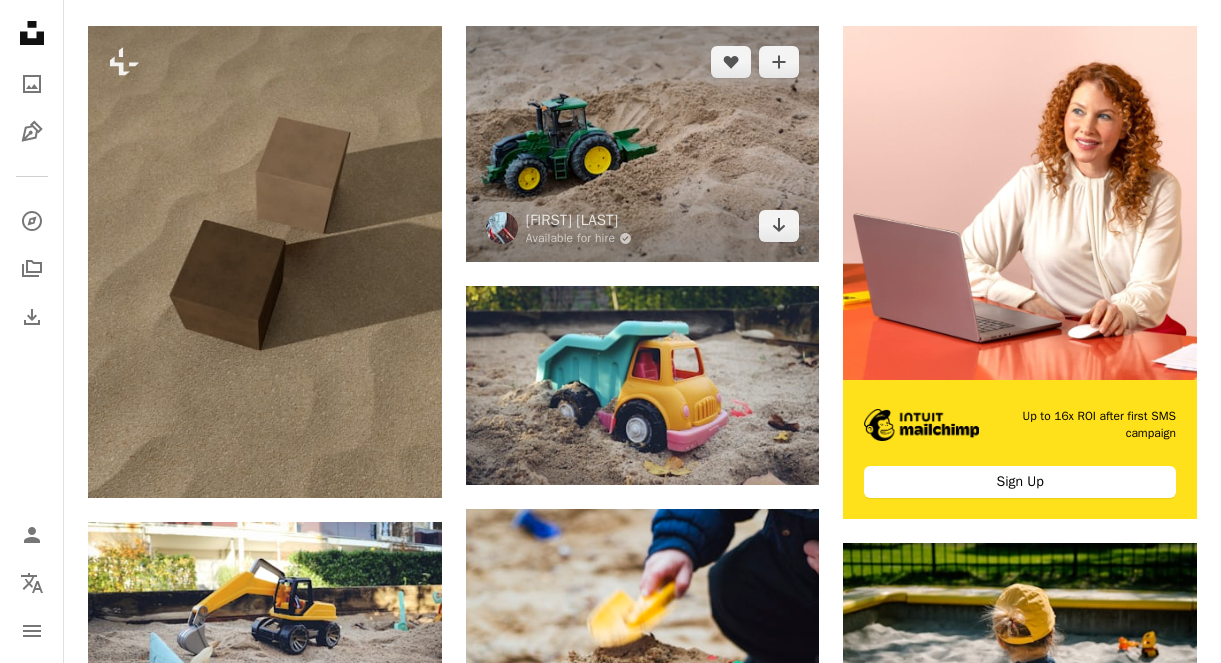scroll, scrollTop: 0, scrollLeft: 0, axis: both 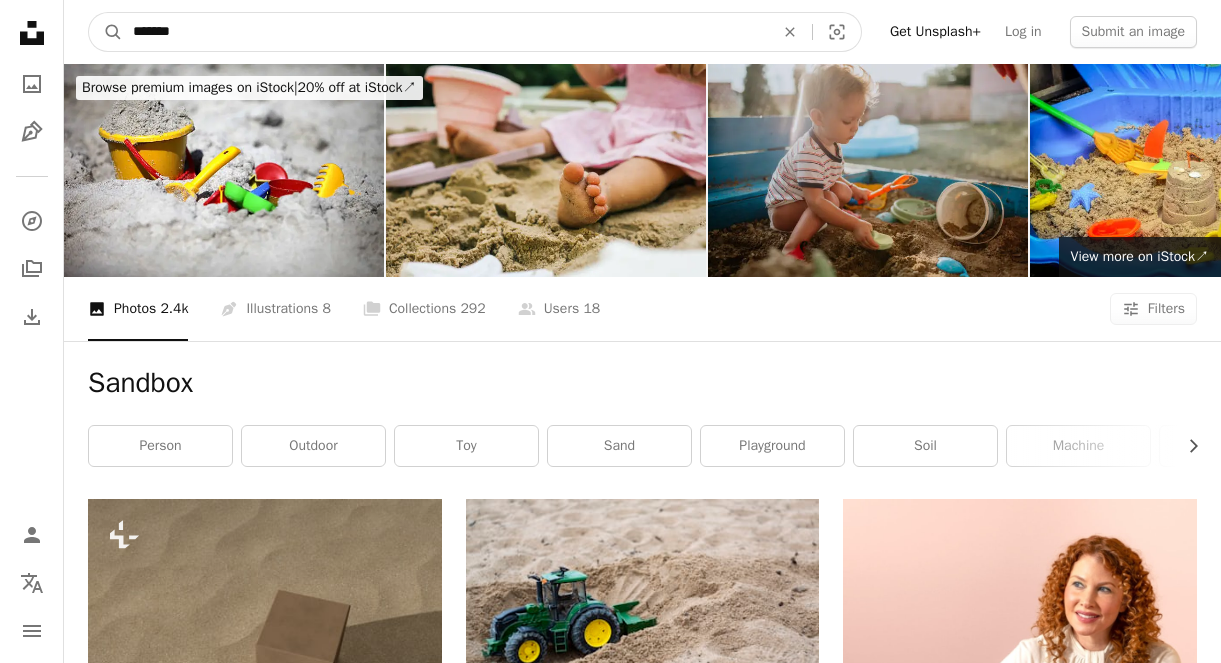 drag, startPoint x: 265, startPoint y: 20, endPoint x: 60, endPoint y: 20, distance: 205 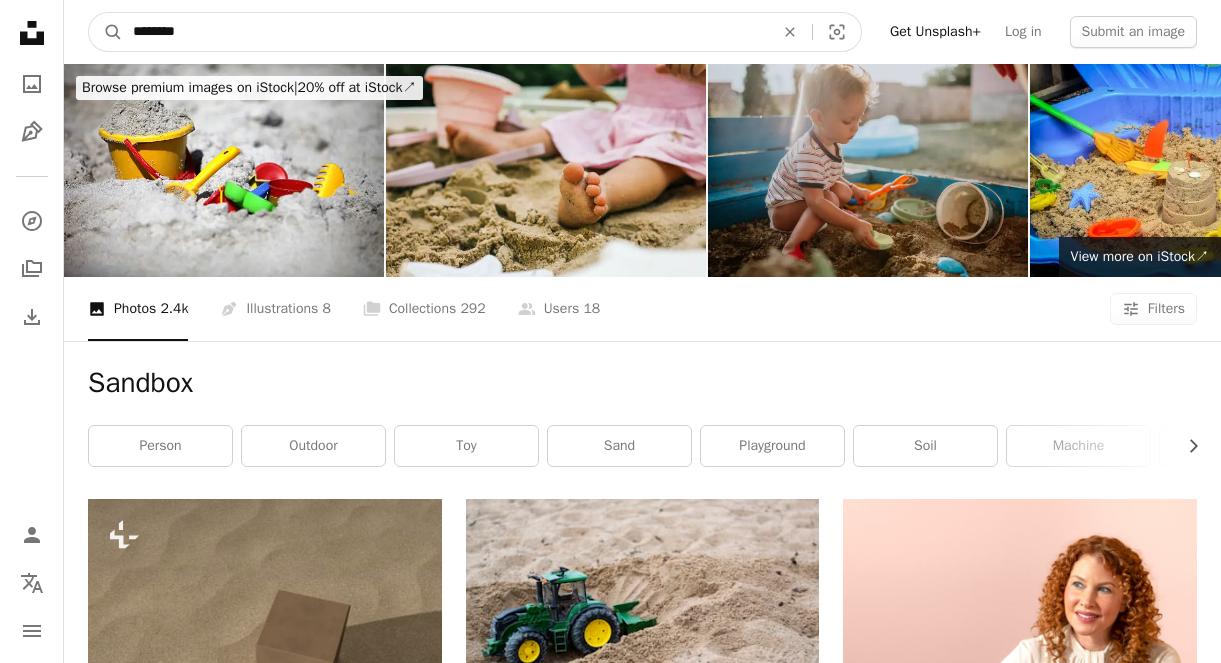 type on "*********" 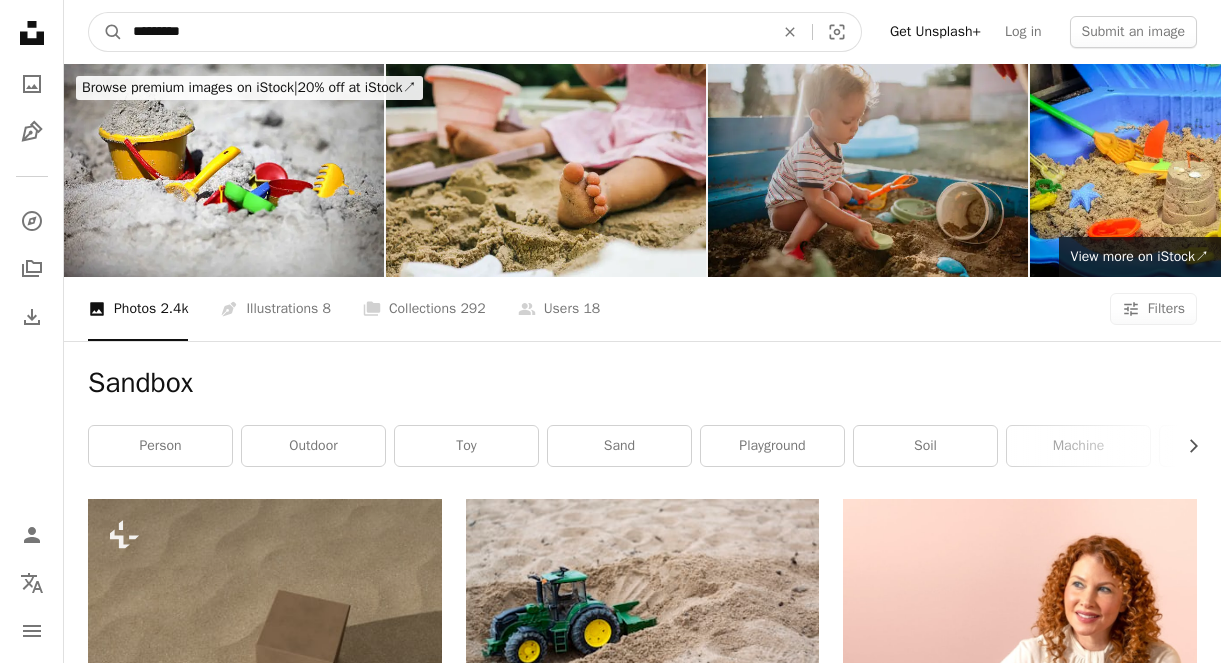 click on "A magnifying glass" at bounding box center [106, 32] 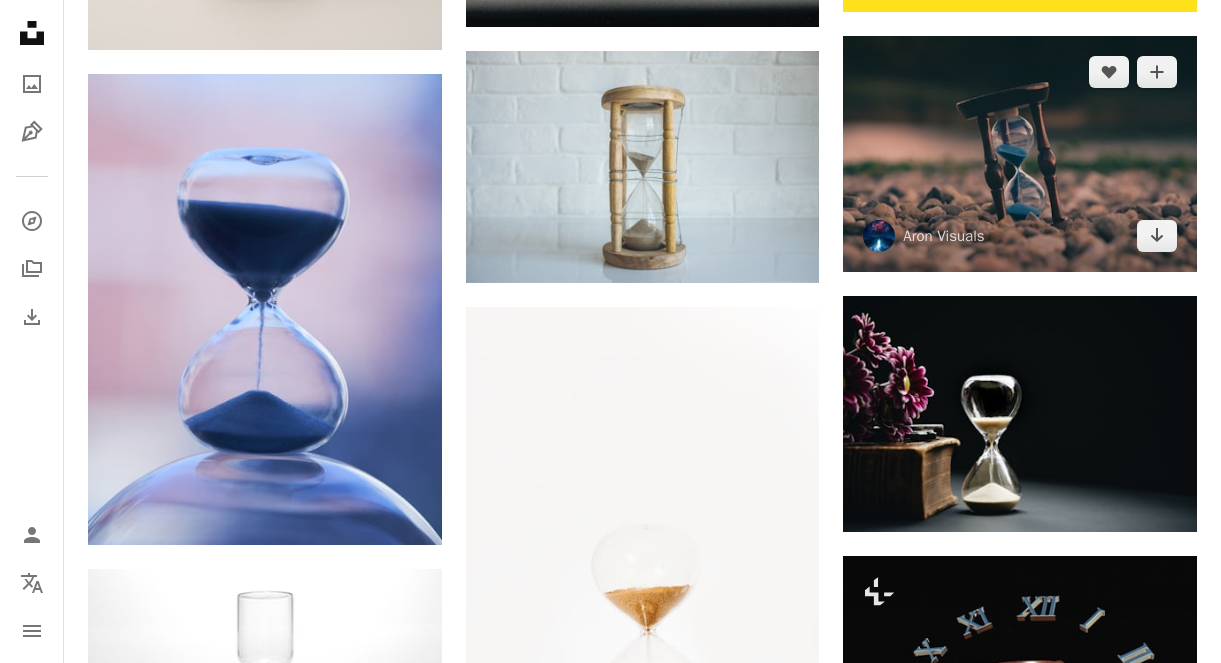 scroll, scrollTop: 1113, scrollLeft: 0, axis: vertical 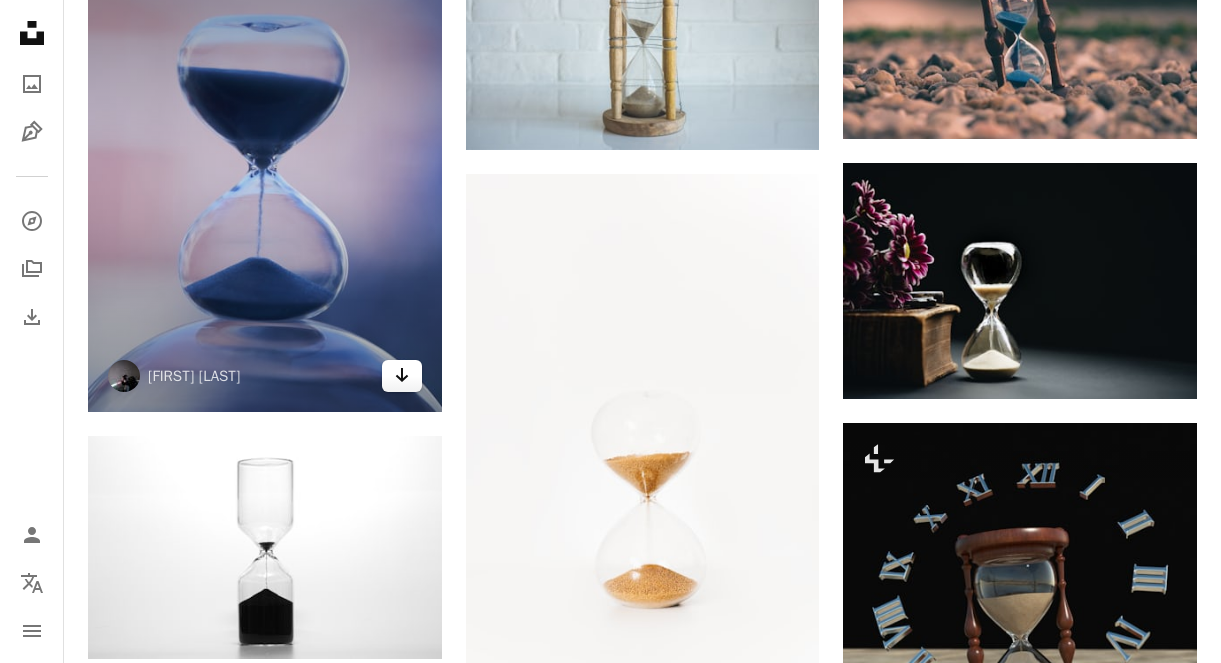 click 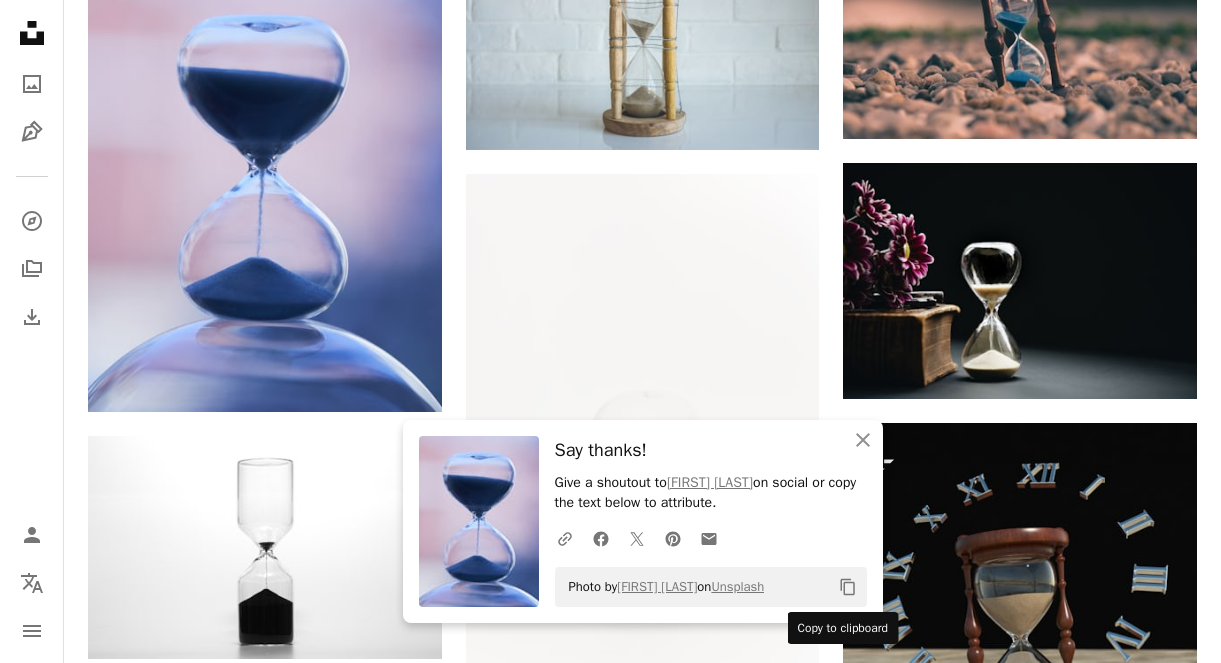 click 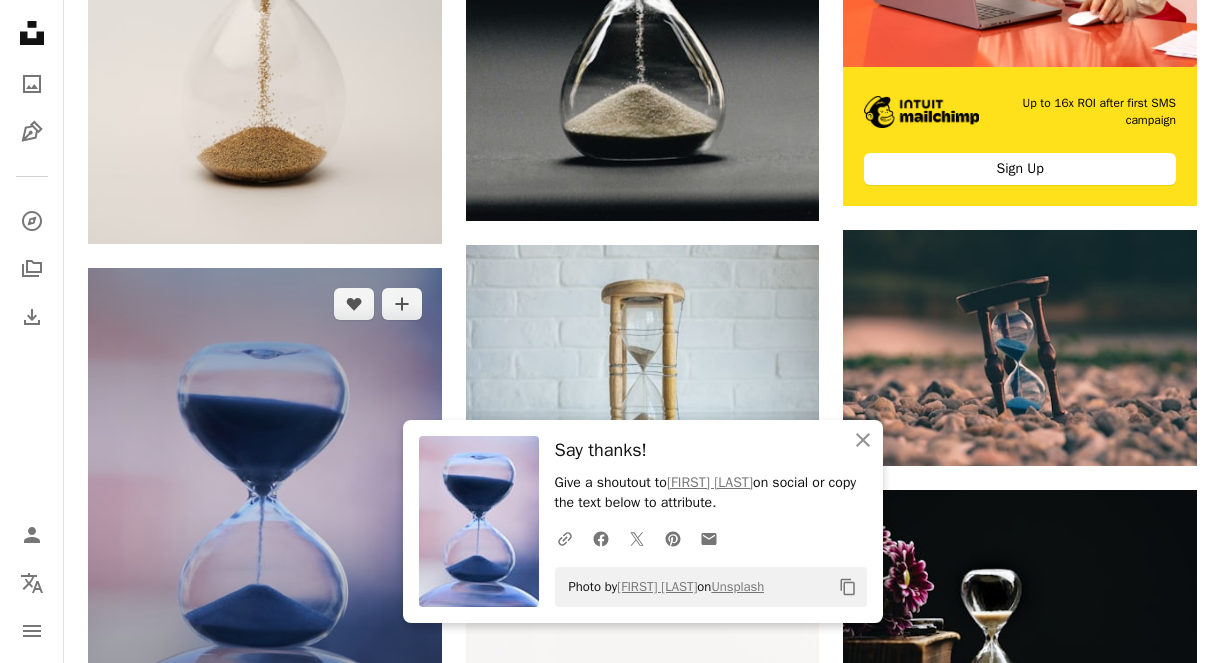 scroll, scrollTop: 0, scrollLeft: 0, axis: both 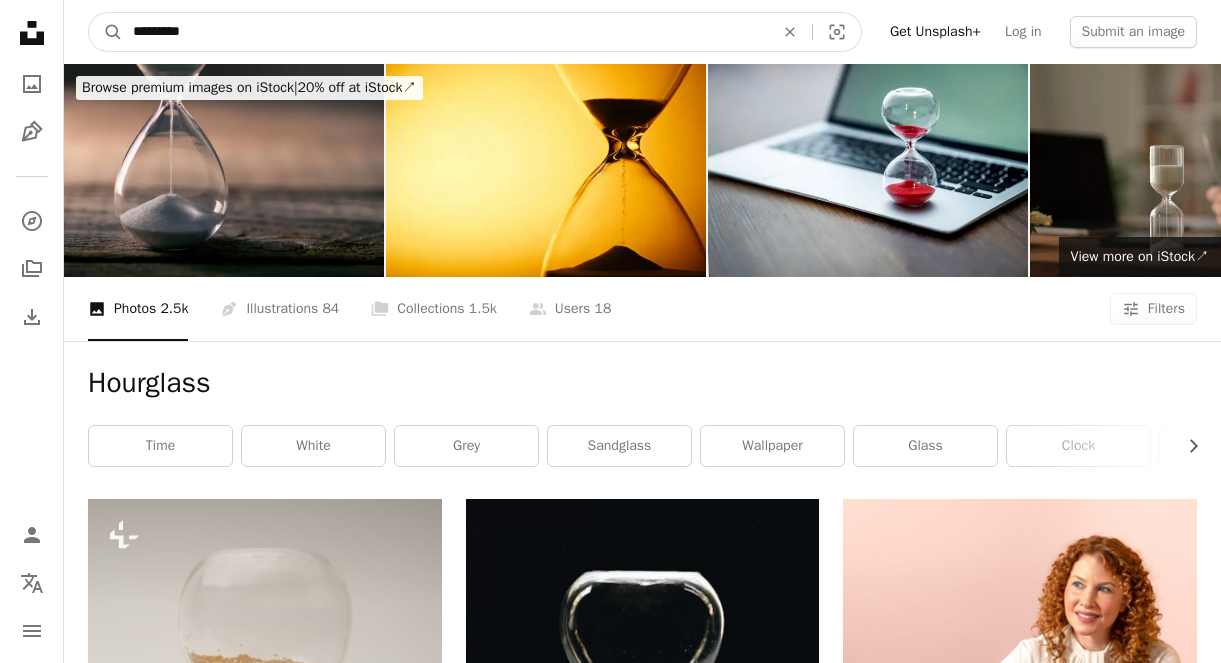 drag, startPoint x: 247, startPoint y: 31, endPoint x: 81, endPoint y: 31, distance: 166 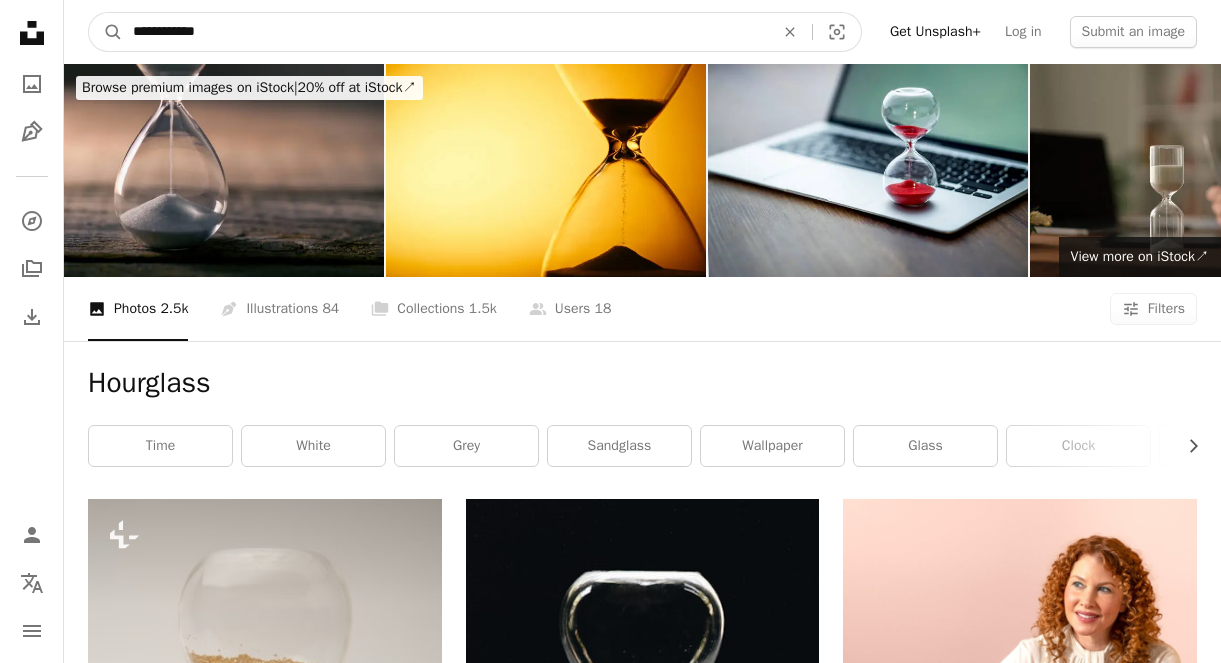 type on "**********" 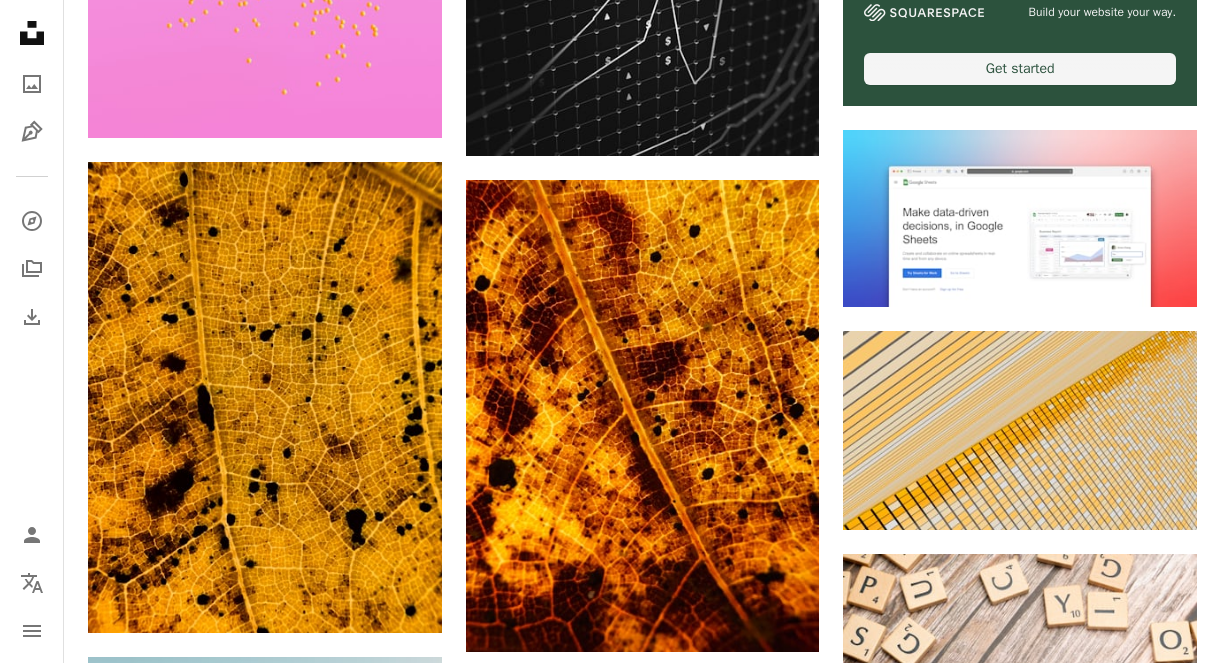 scroll, scrollTop: 571, scrollLeft: 0, axis: vertical 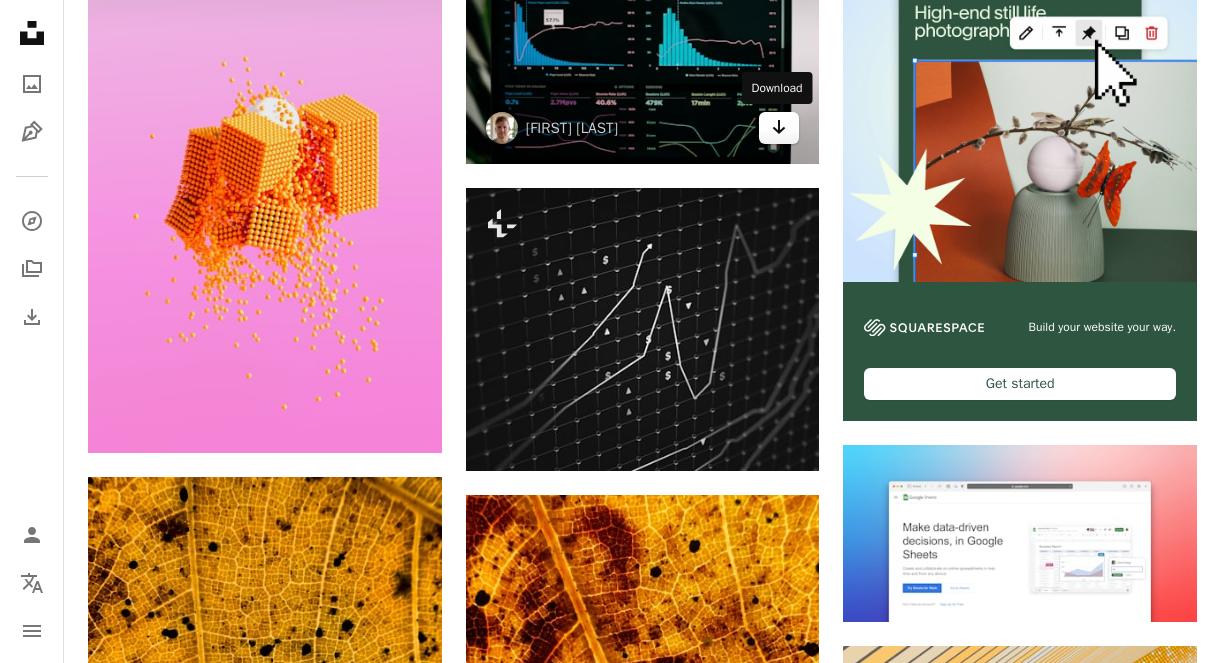 click on "Arrow pointing down" at bounding box center [779, 128] 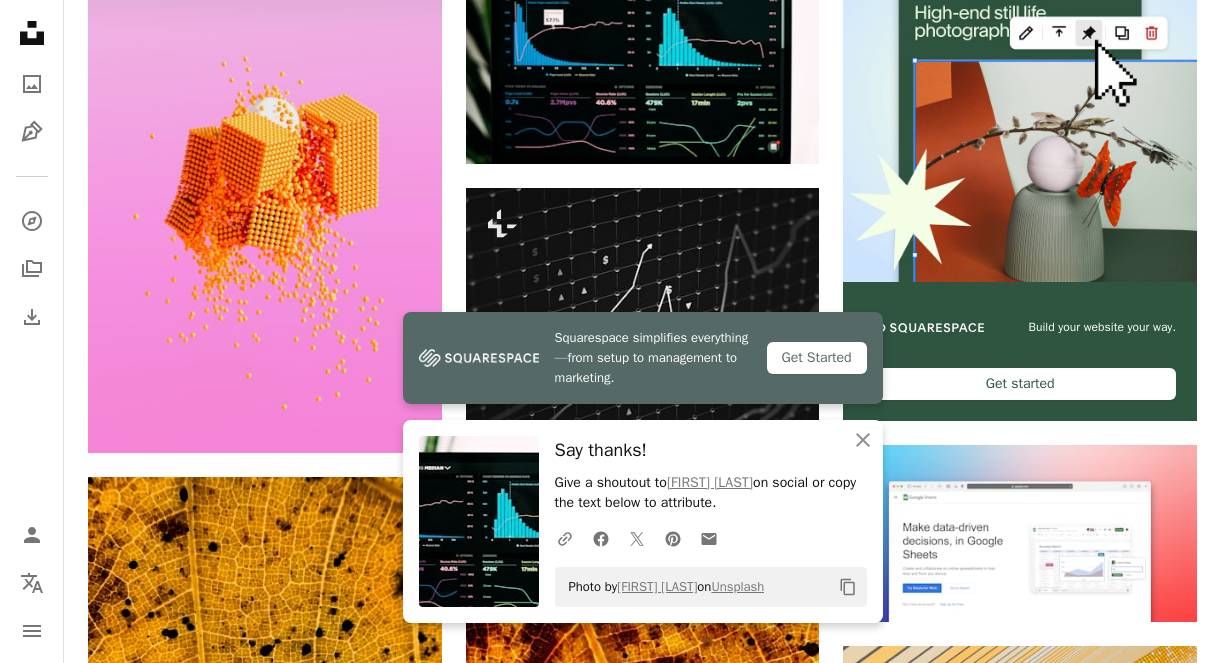 click on "Copy content" 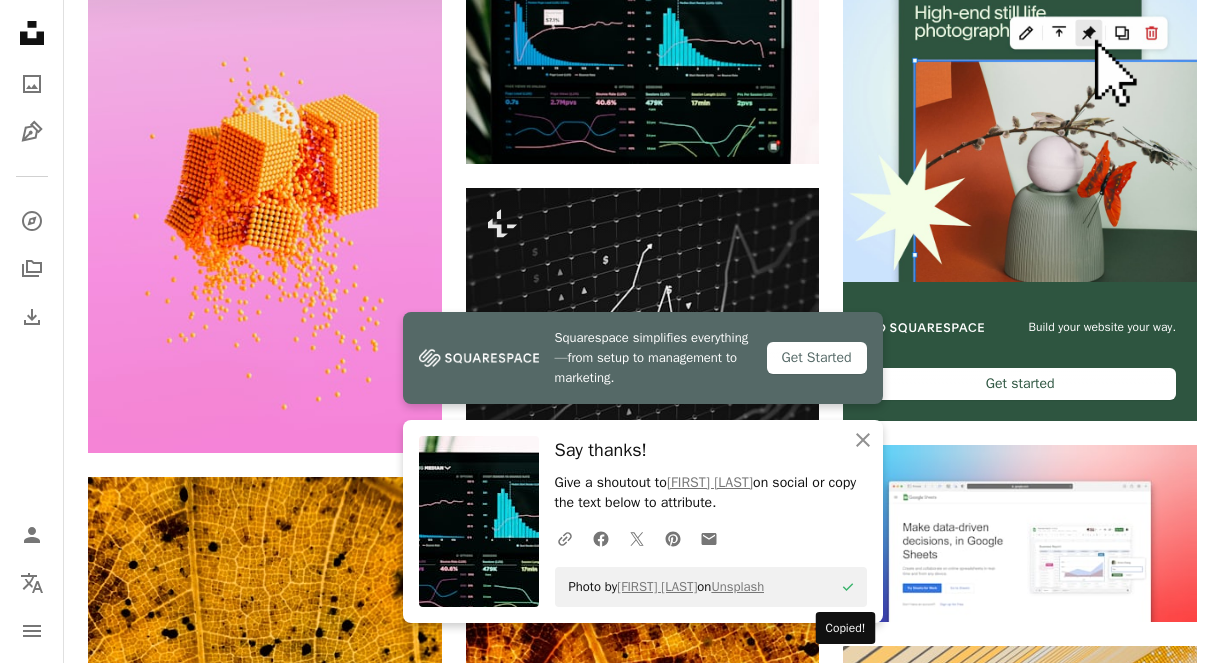 type 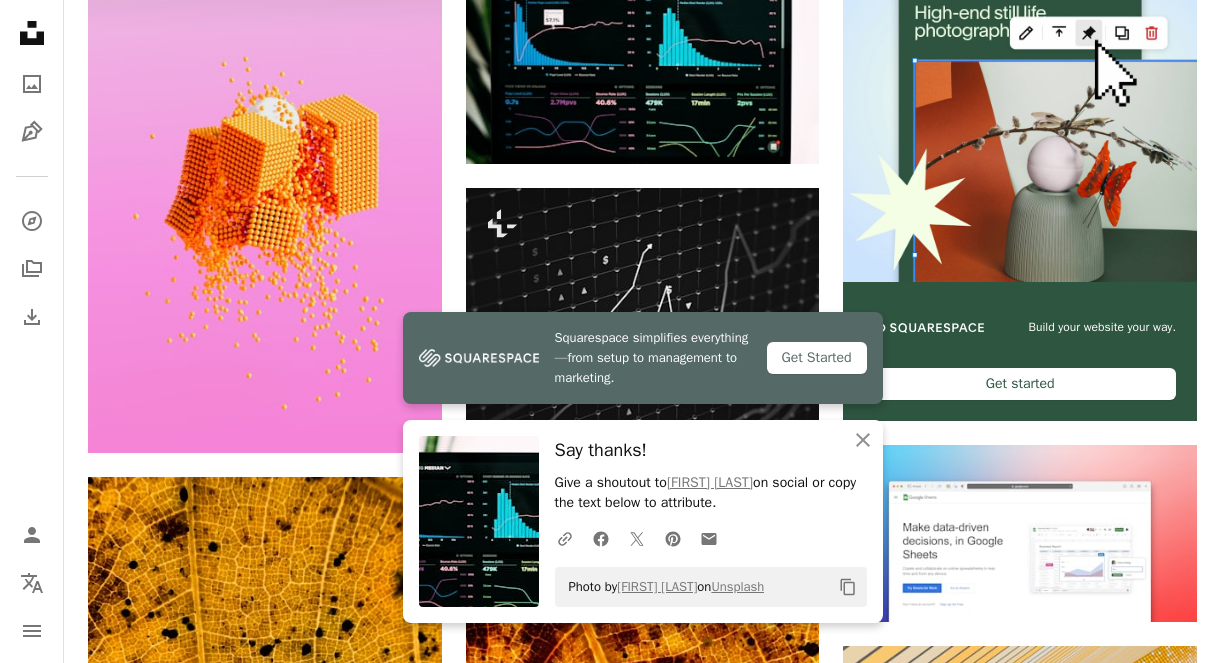 click on "Copy content" 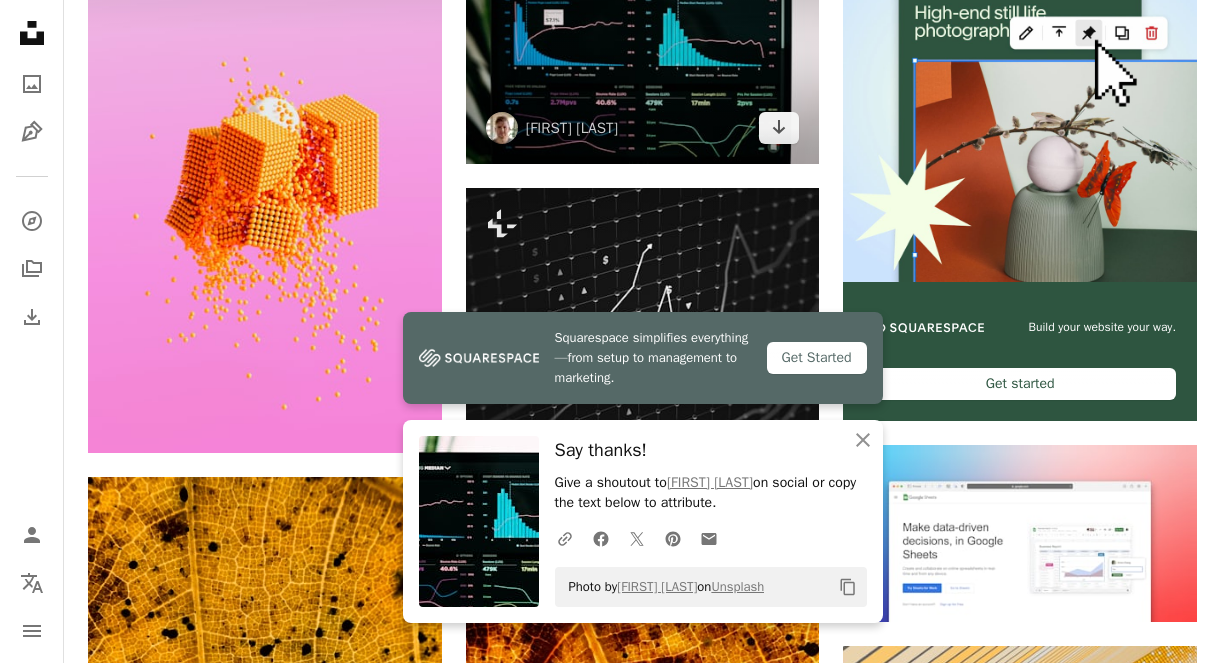 scroll, scrollTop: 0, scrollLeft: 0, axis: both 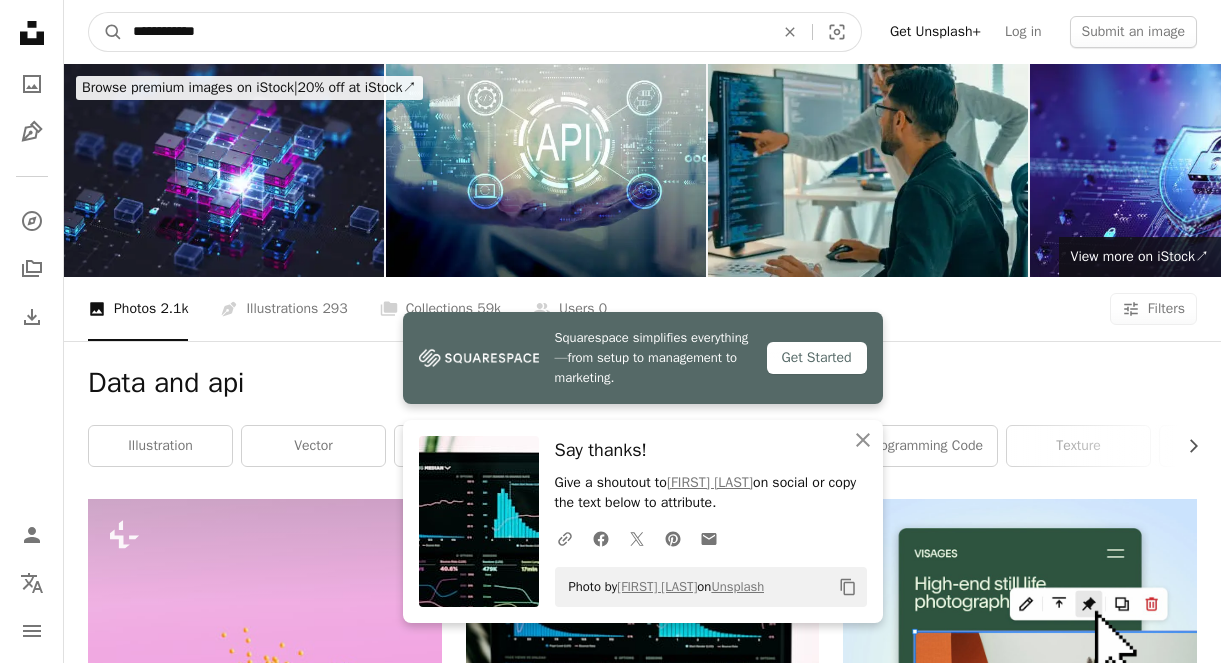 click on "**********" at bounding box center (445, 32) 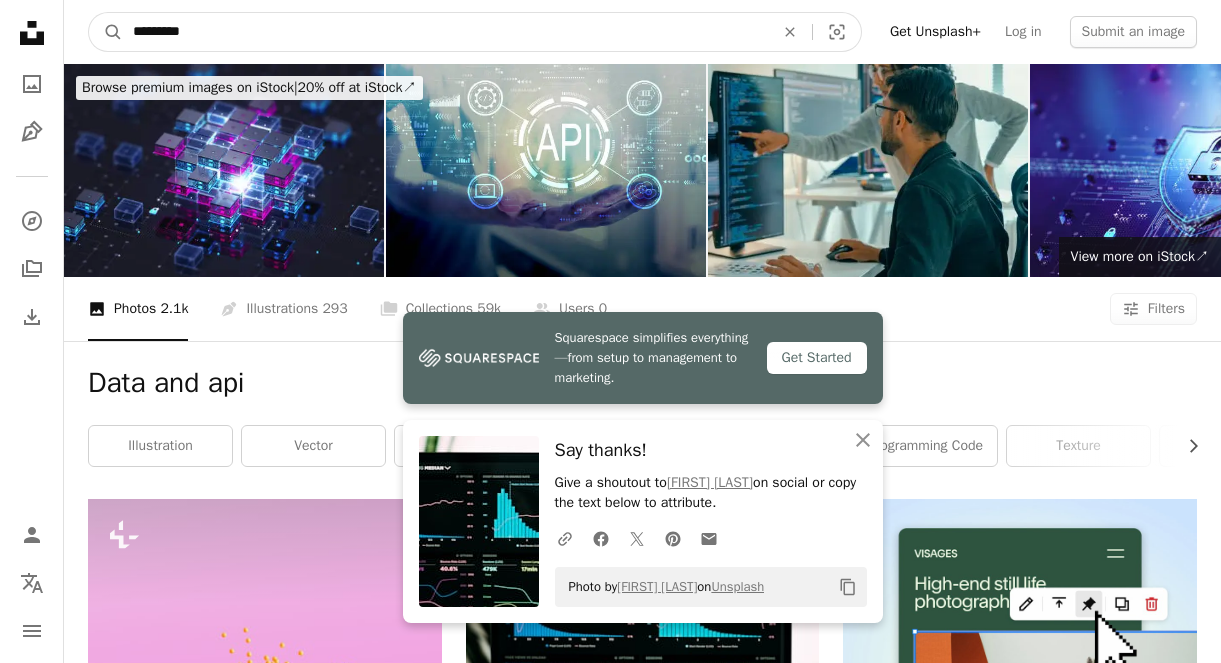 type on "*********" 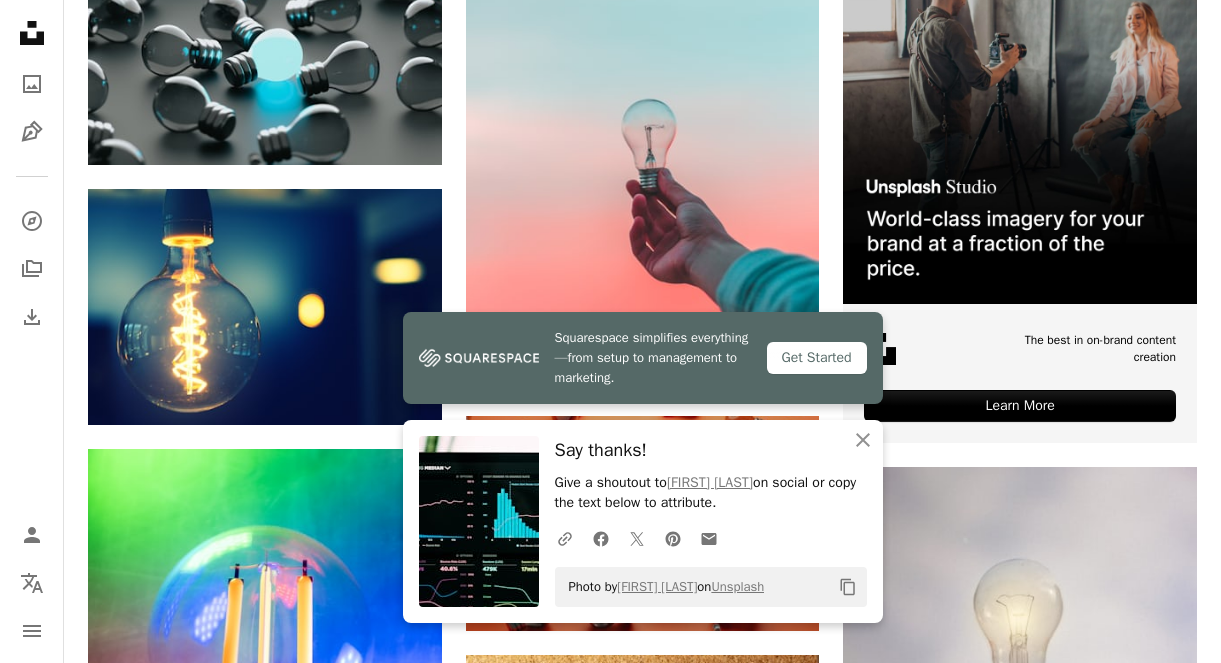 scroll, scrollTop: 676, scrollLeft: 0, axis: vertical 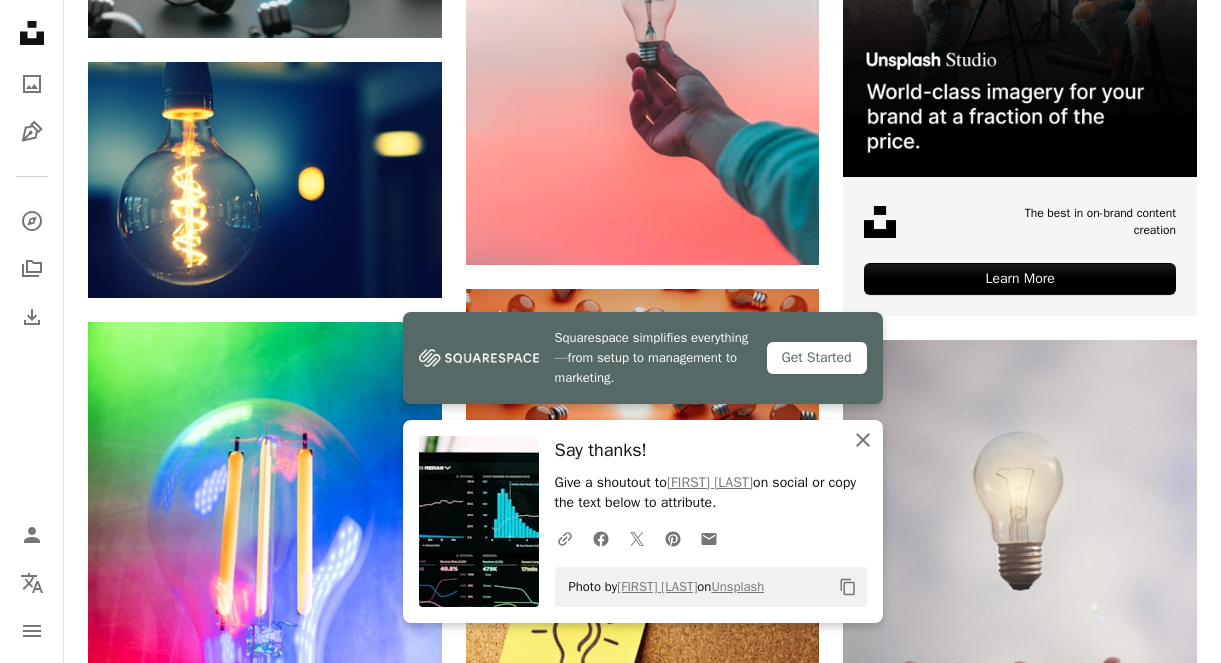 click on "An X shape" 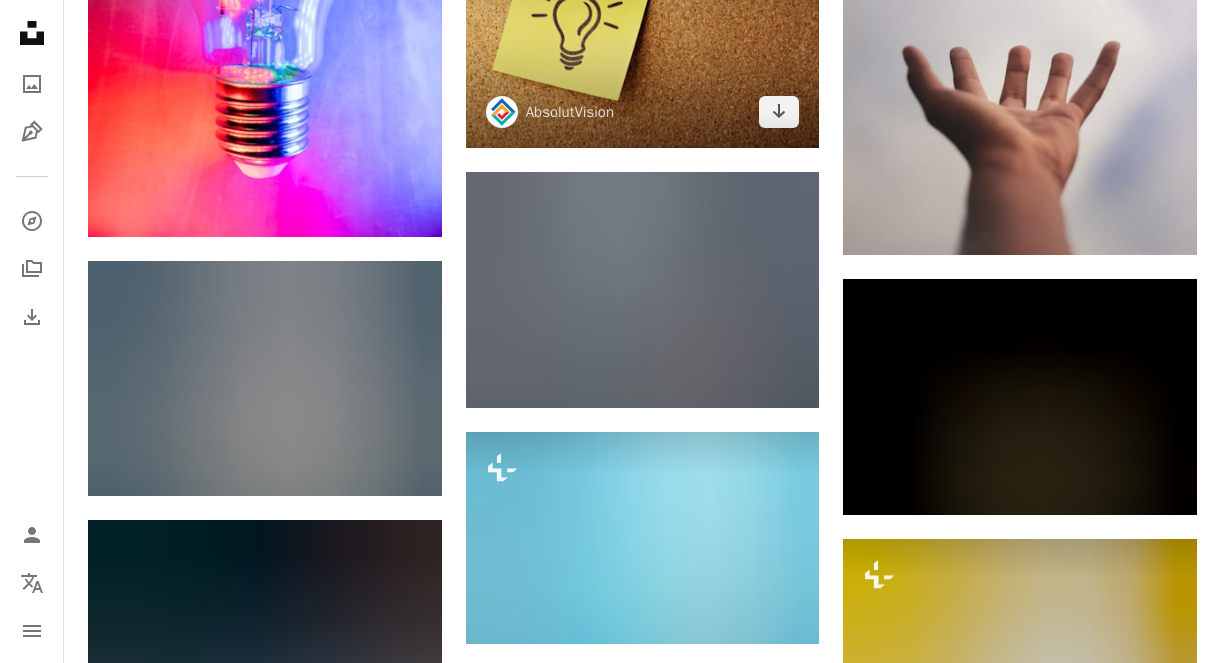scroll, scrollTop: 1287, scrollLeft: 0, axis: vertical 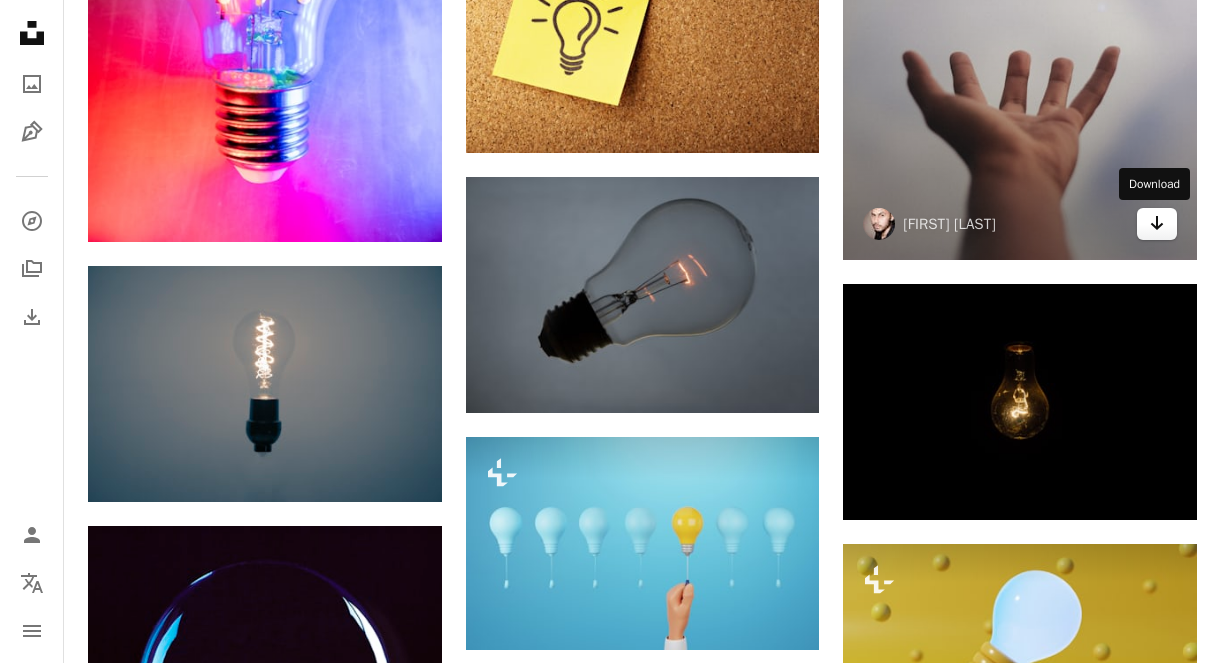 click on "Arrow pointing down" at bounding box center (1157, 224) 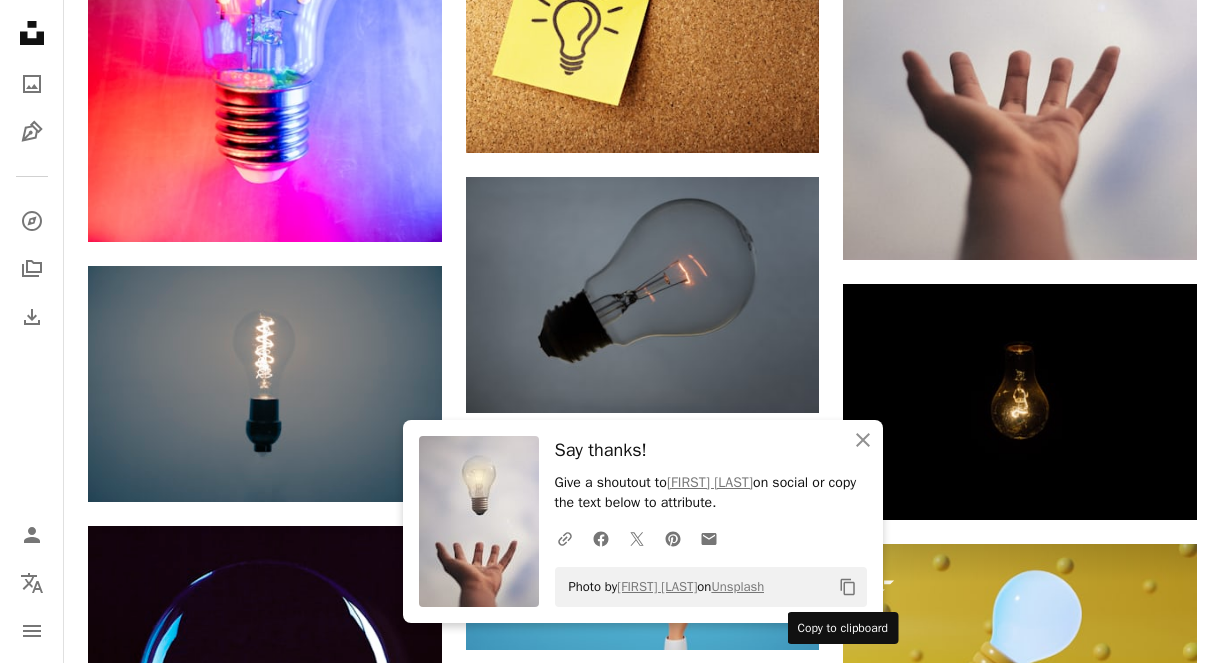 click on "Copy content" 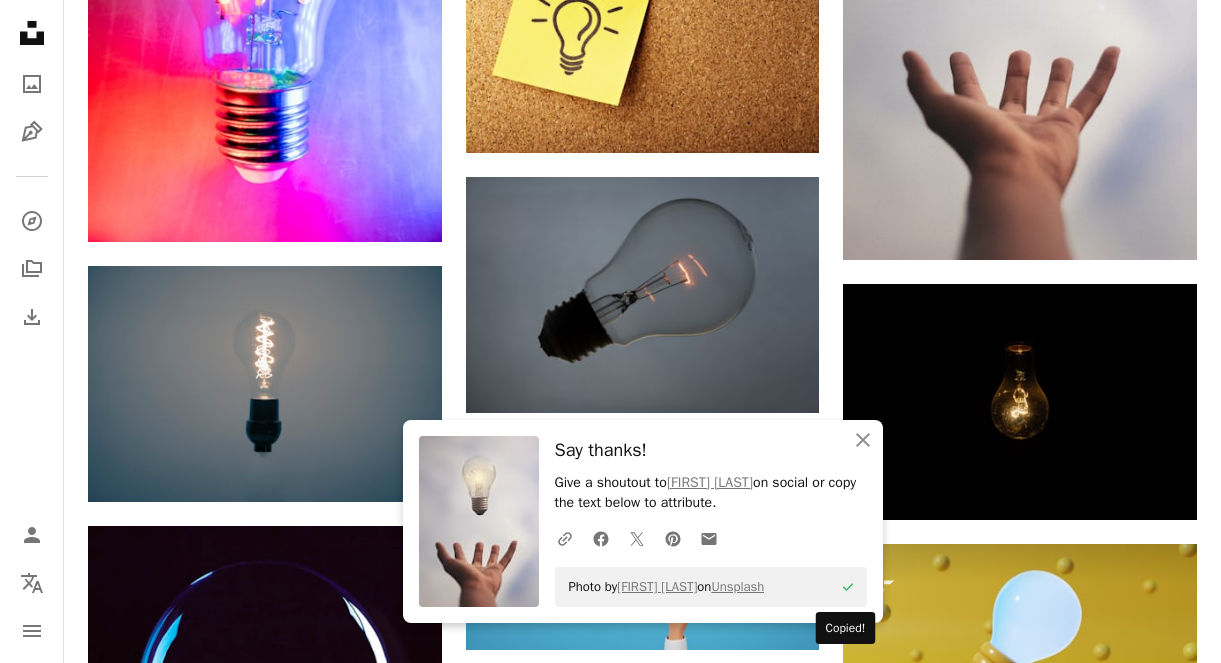 type 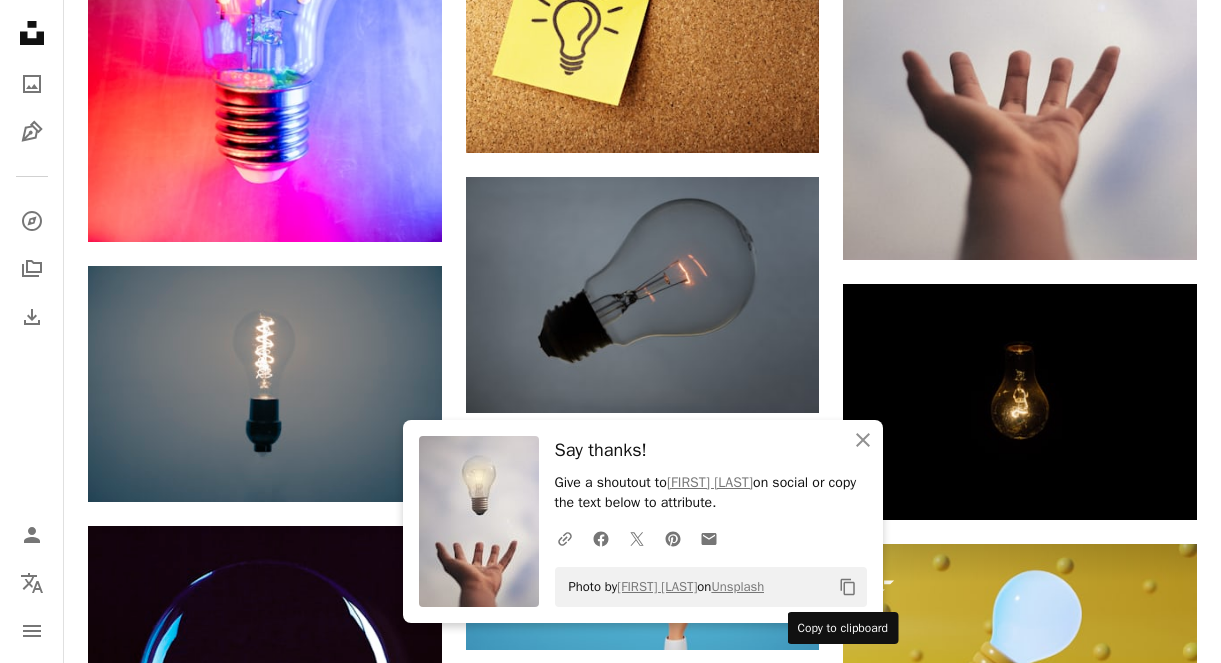 click on "Copy content" 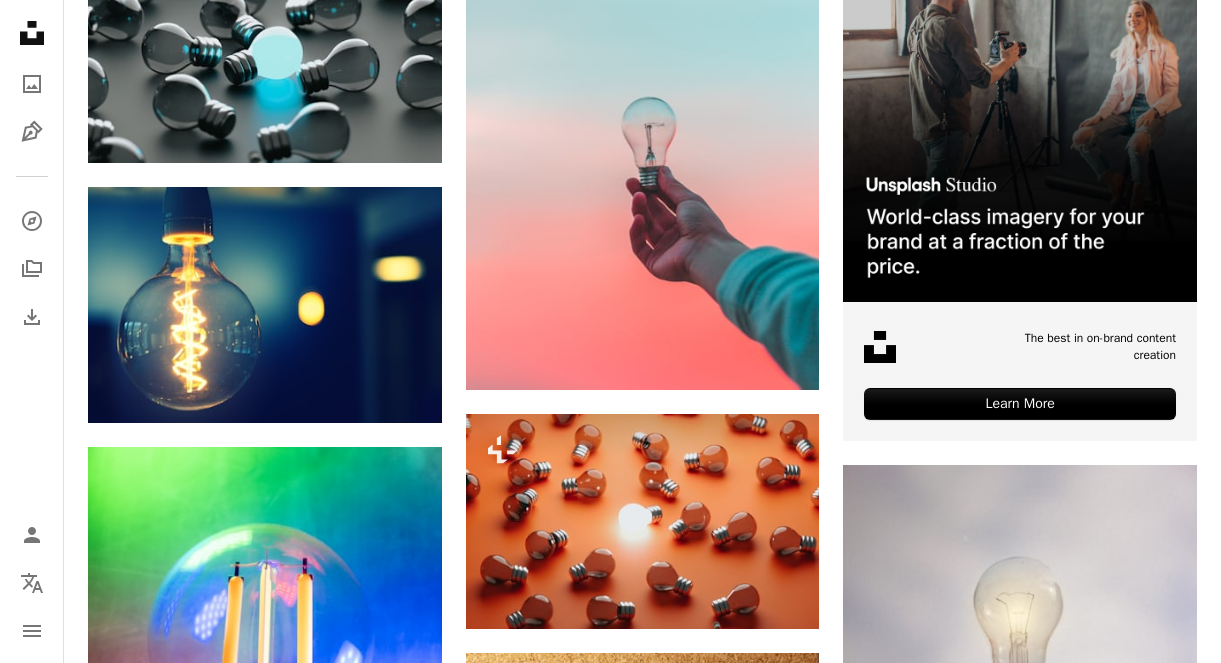 scroll, scrollTop: 0, scrollLeft: 0, axis: both 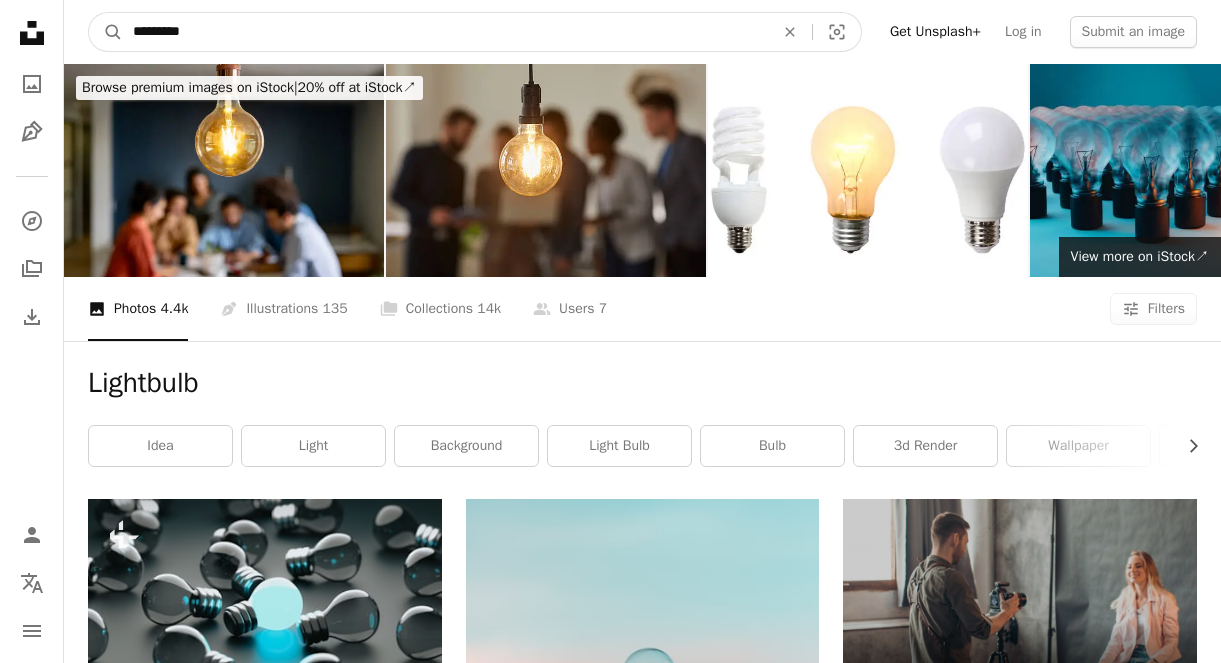 drag, startPoint x: 221, startPoint y: 27, endPoint x: -8, endPoint y: 21, distance: 229.07858 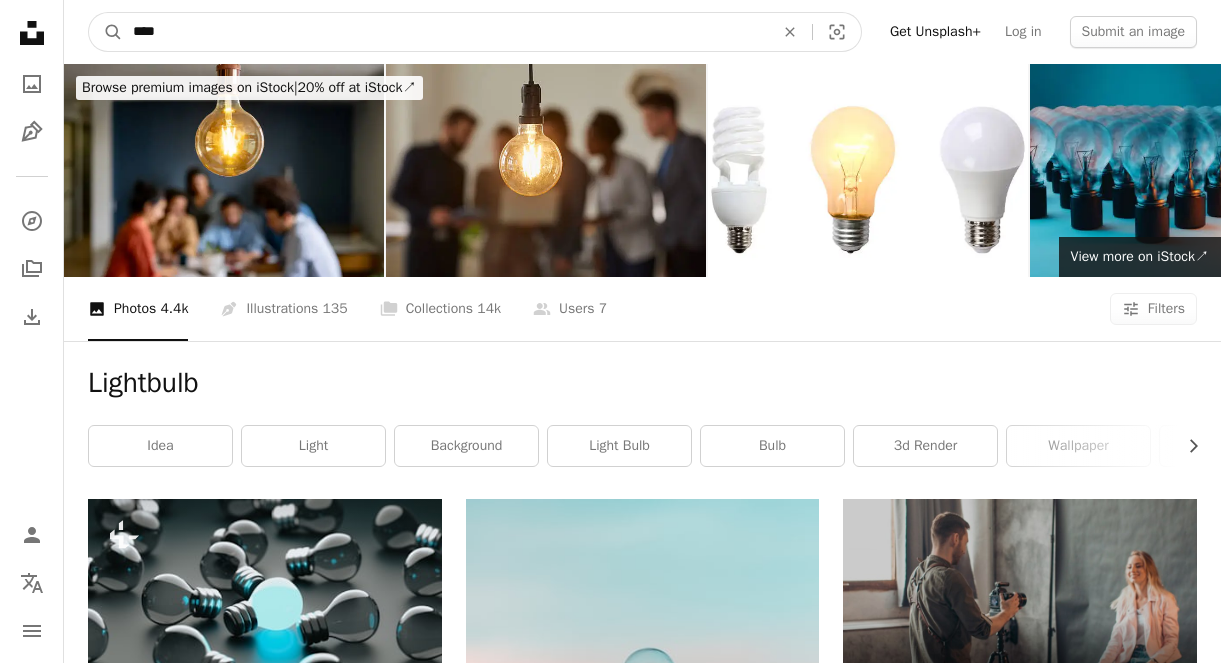 type on "****" 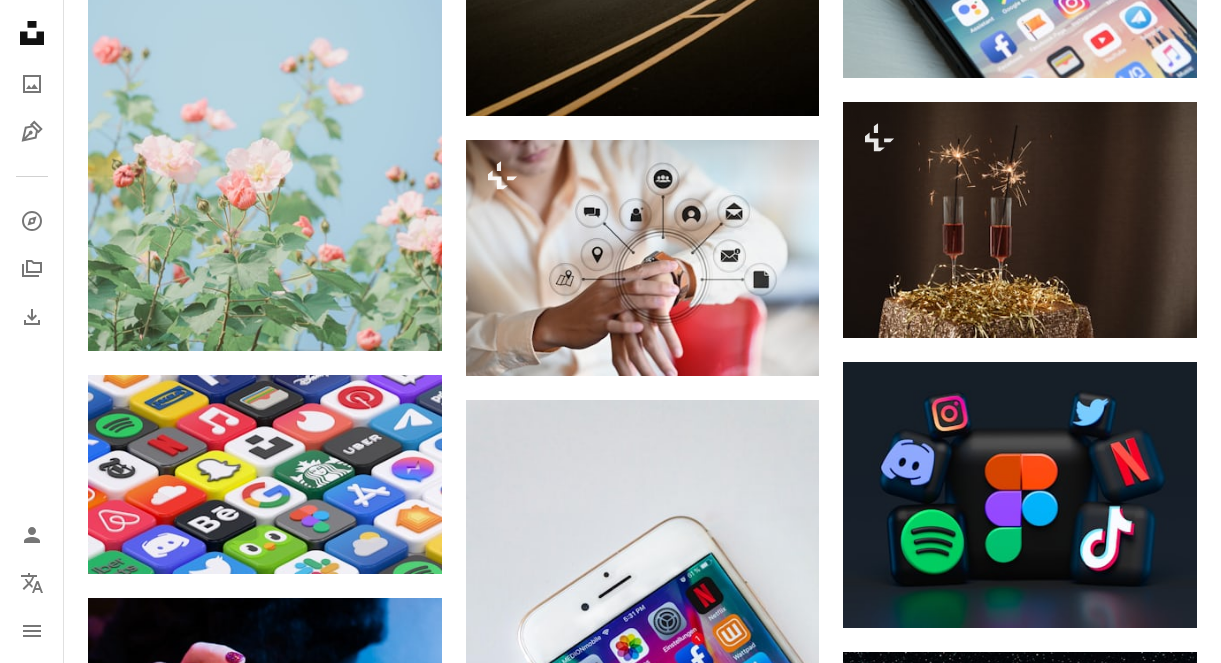scroll, scrollTop: 0, scrollLeft: 0, axis: both 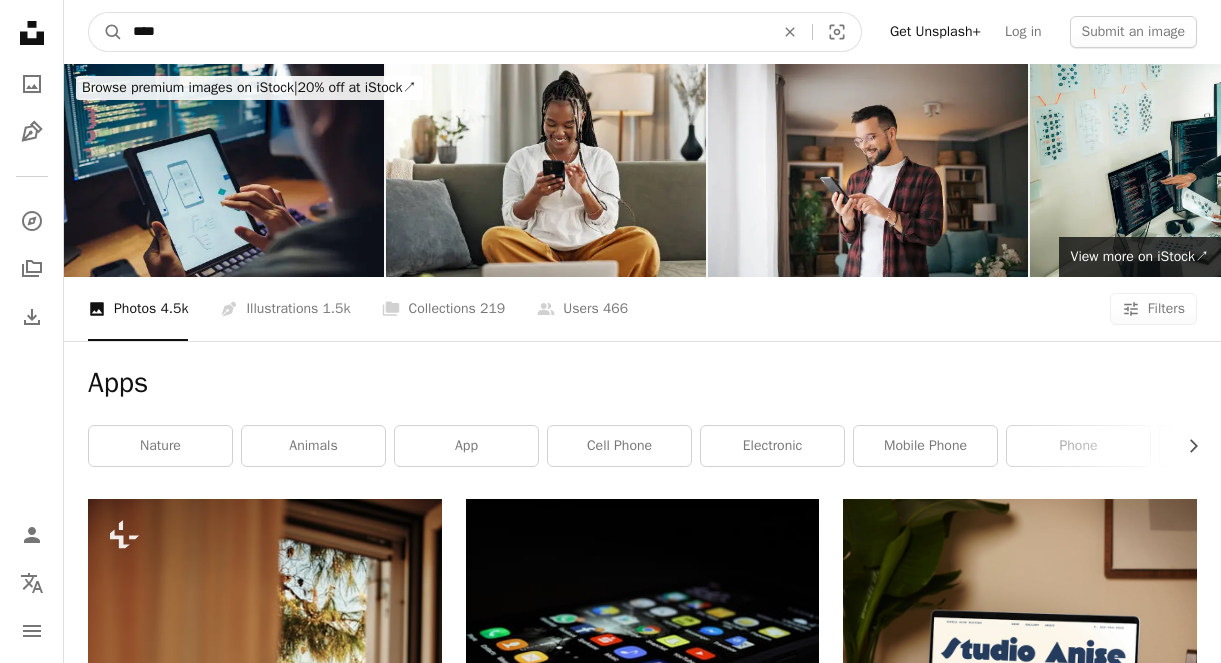 drag, startPoint x: 176, startPoint y: 26, endPoint x: -4, endPoint y: 19, distance: 180.13606 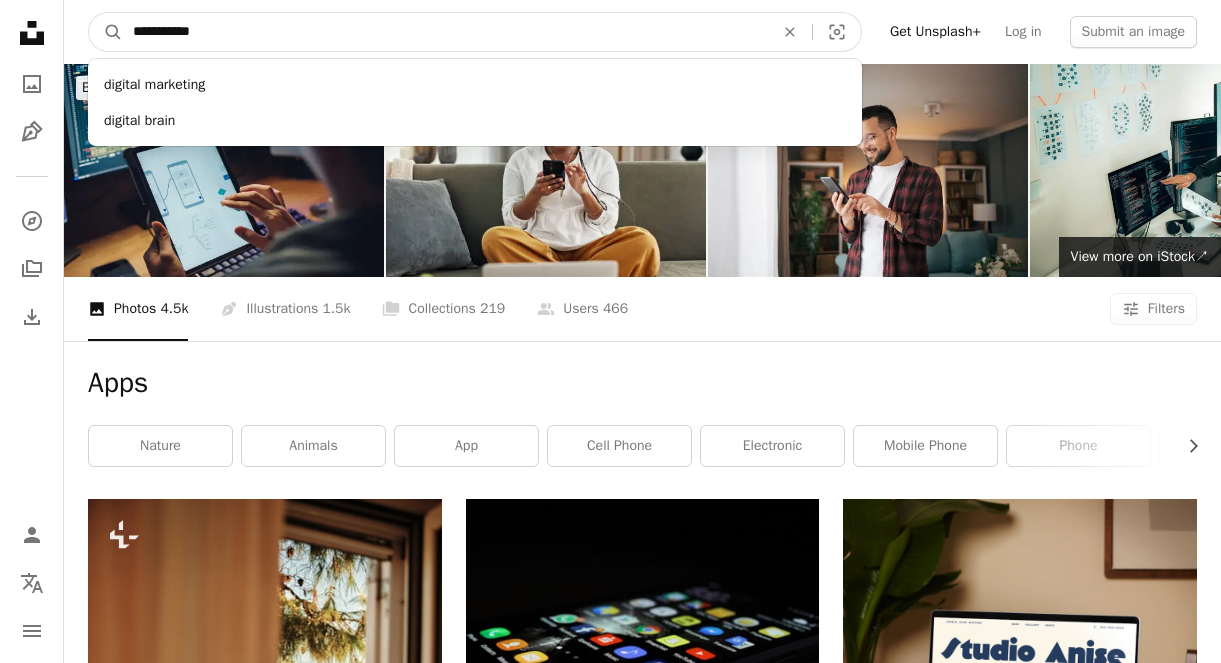 type on "**********" 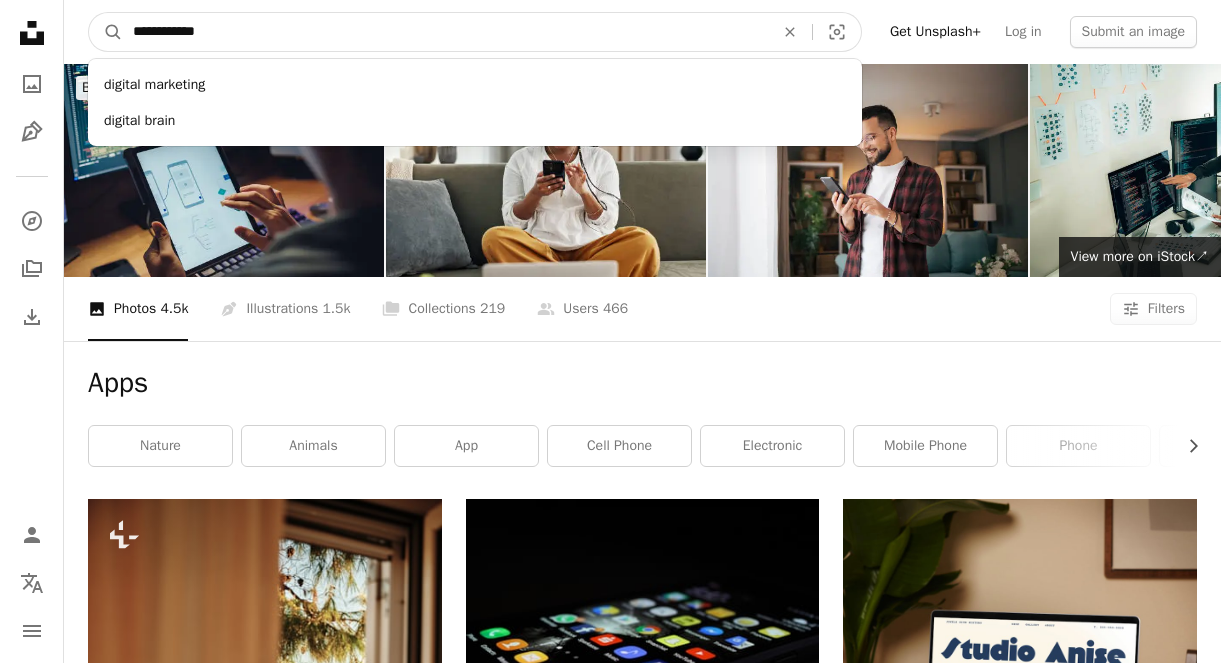 click on "A magnifying glass" at bounding box center [106, 32] 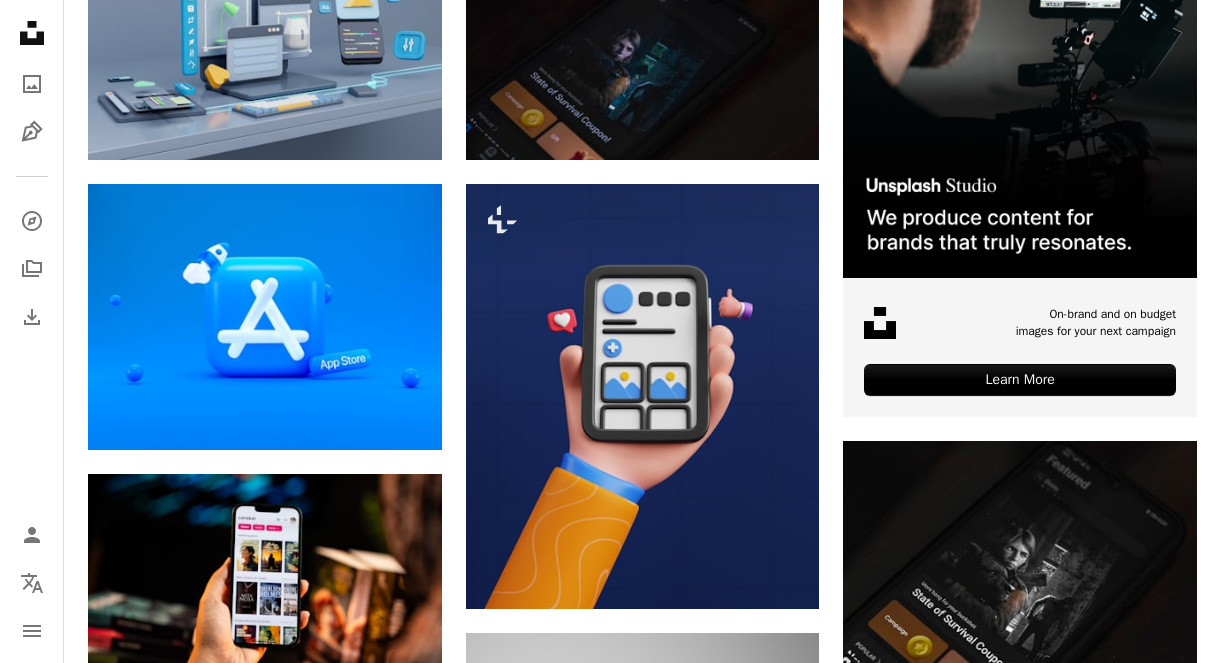 scroll, scrollTop: 0, scrollLeft: 0, axis: both 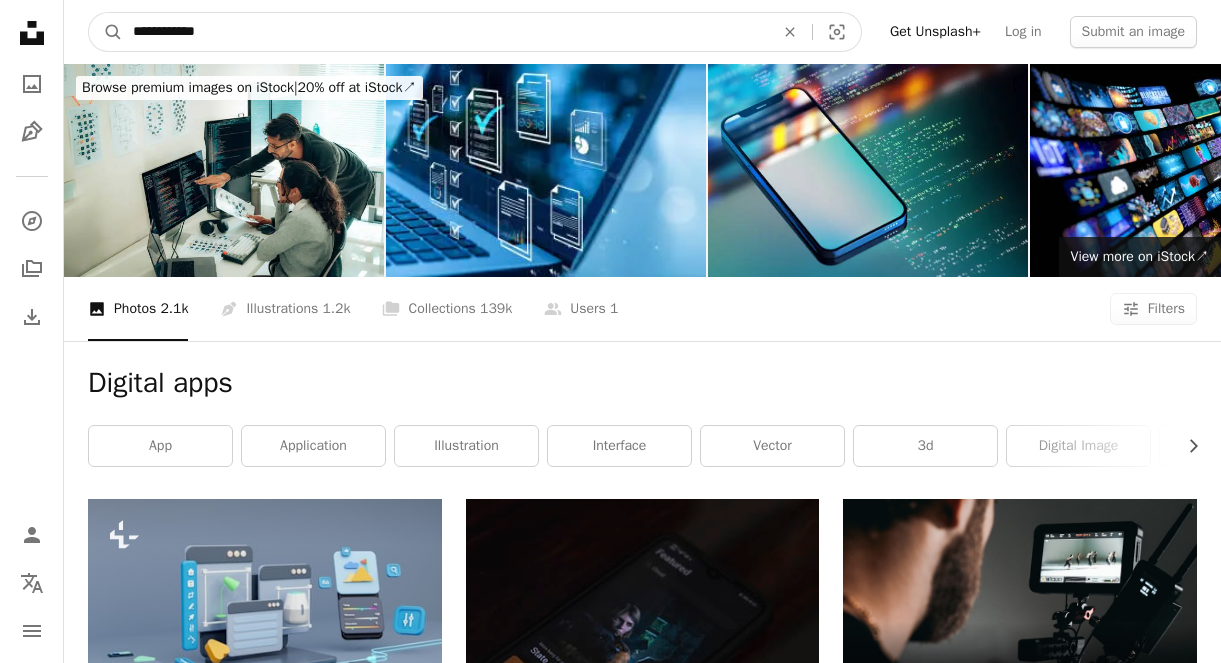 drag, startPoint x: 275, startPoint y: 48, endPoint x: 17, endPoint y: 8, distance: 261.08237 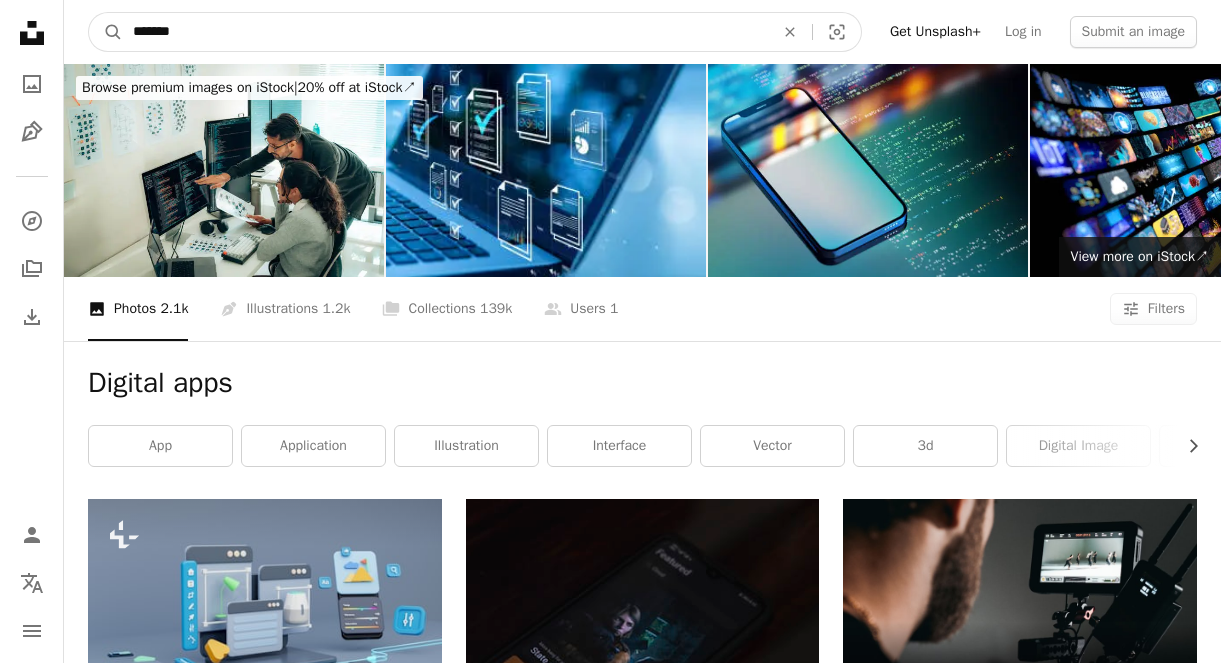 type on "*******" 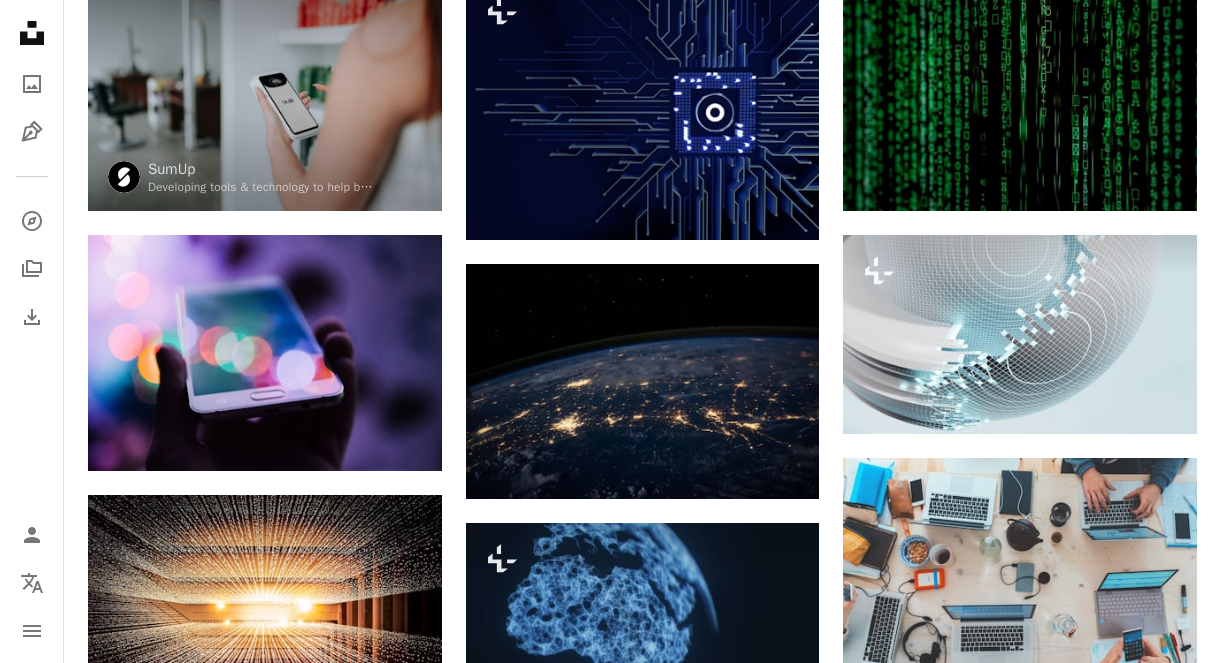 scroll, scrollTop: 0, scrollLeft: 0, axis: both 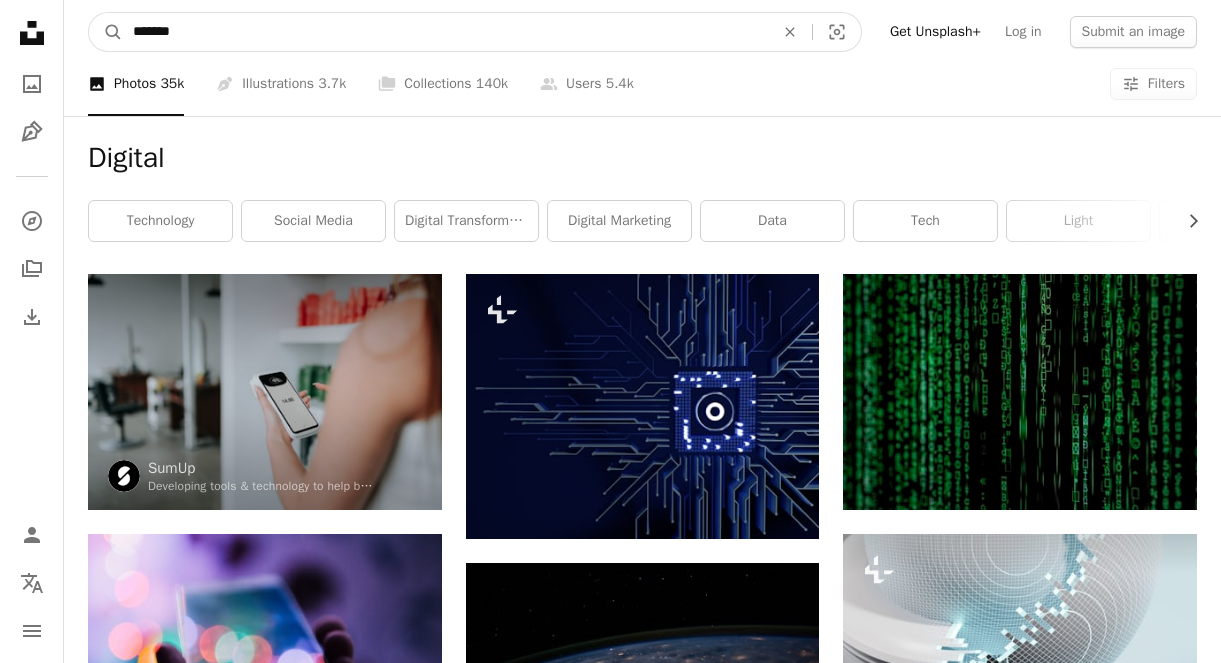drag, startPoint x: 201, startPoint y: 27, endPoint x: 33, endPoint y: 21, distance: 168.1071 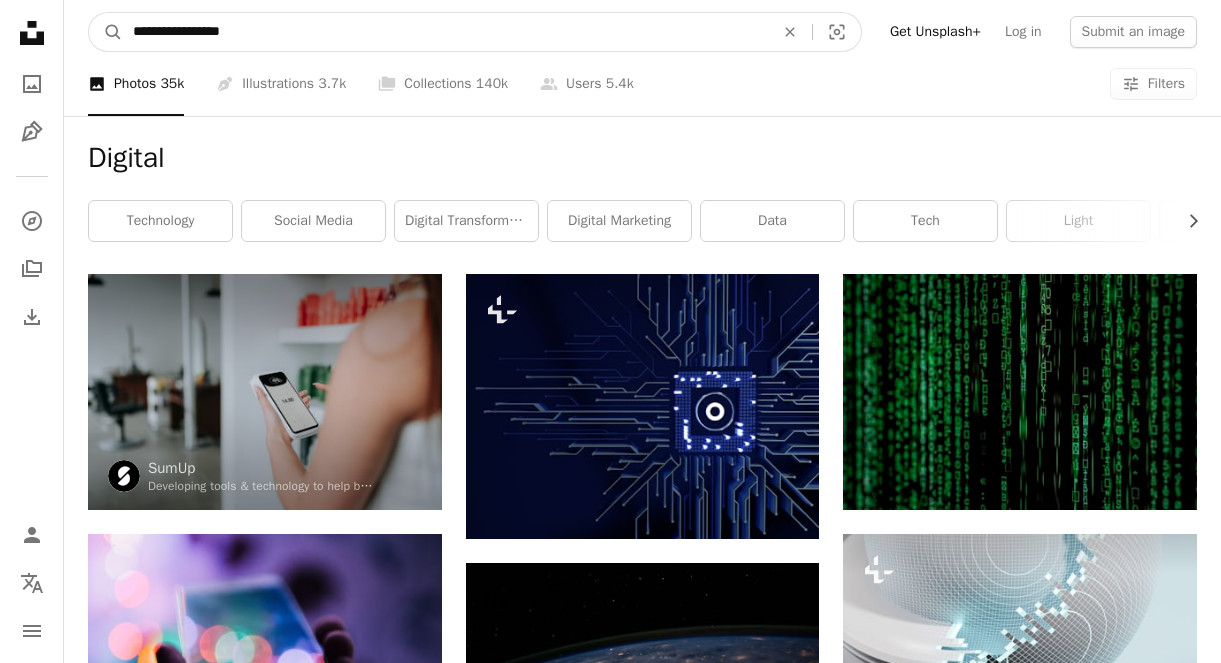 type on "**********" 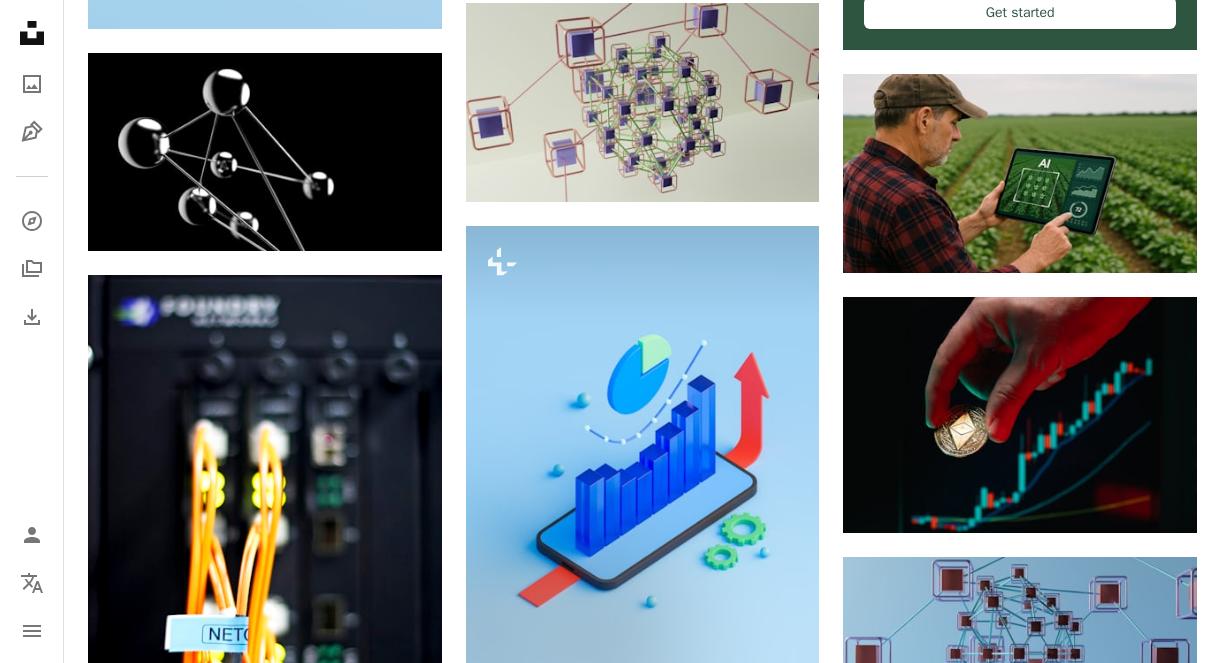 scroll, scrollTop: 0, scrollLeft: 0, axis: both 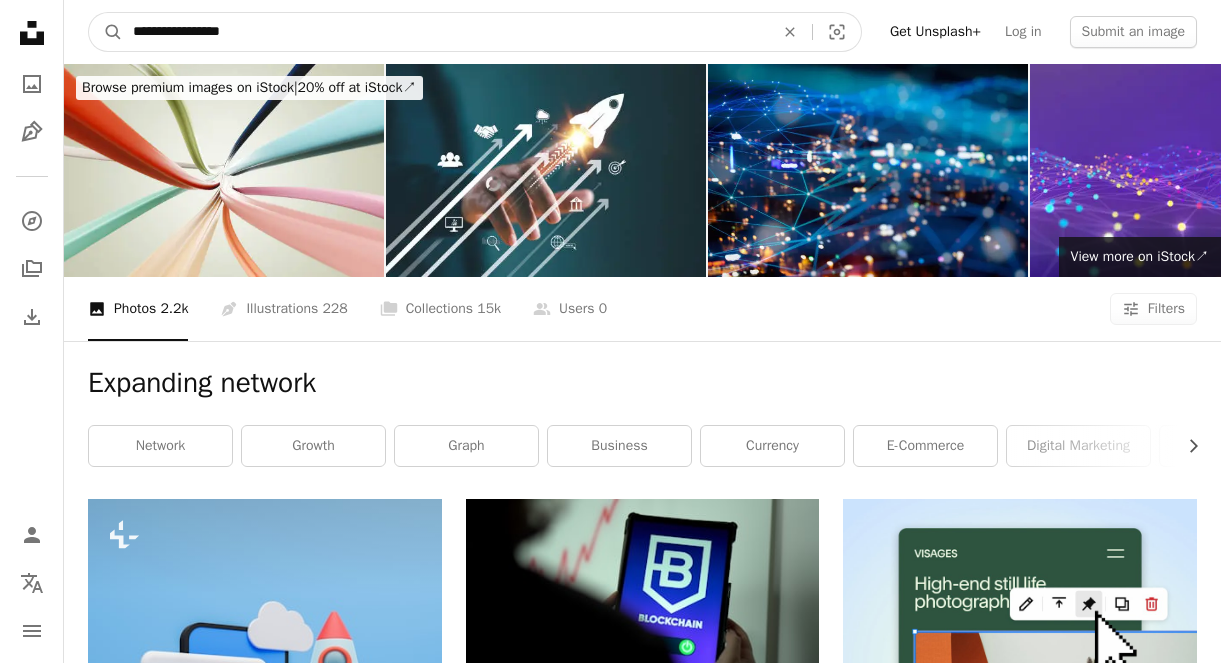 drag, startPoint x: 286, startPoint y: 27, endPoint x: 42, endPoint y: 27, distance: 244 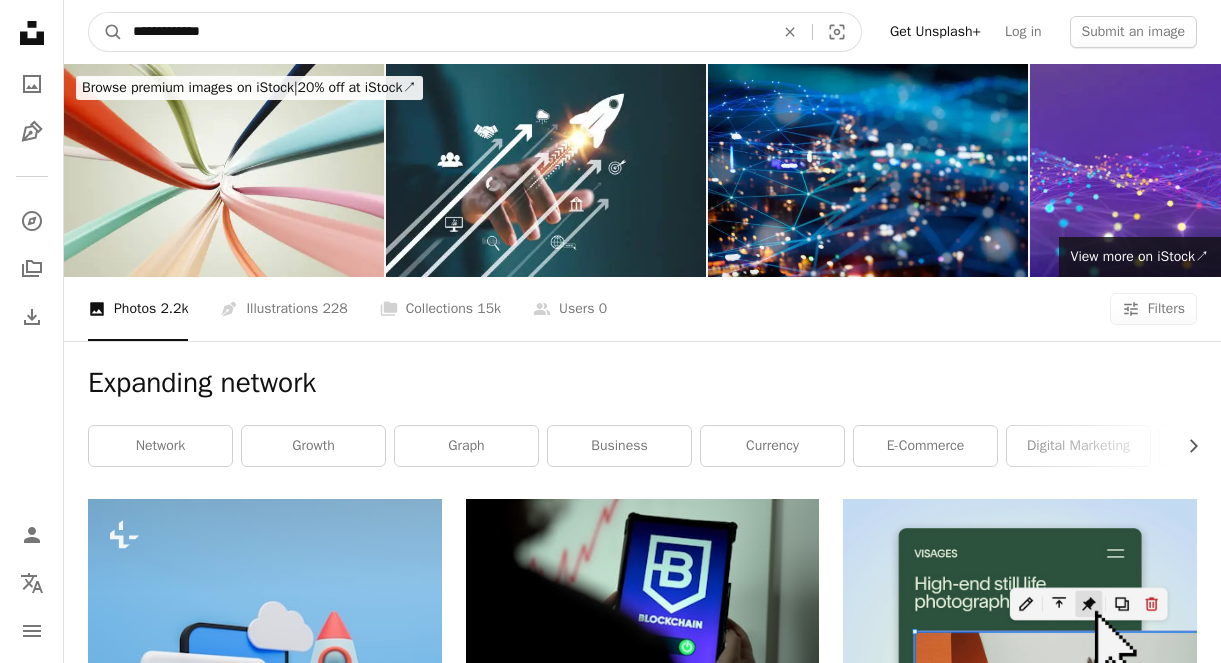 type on "**********" 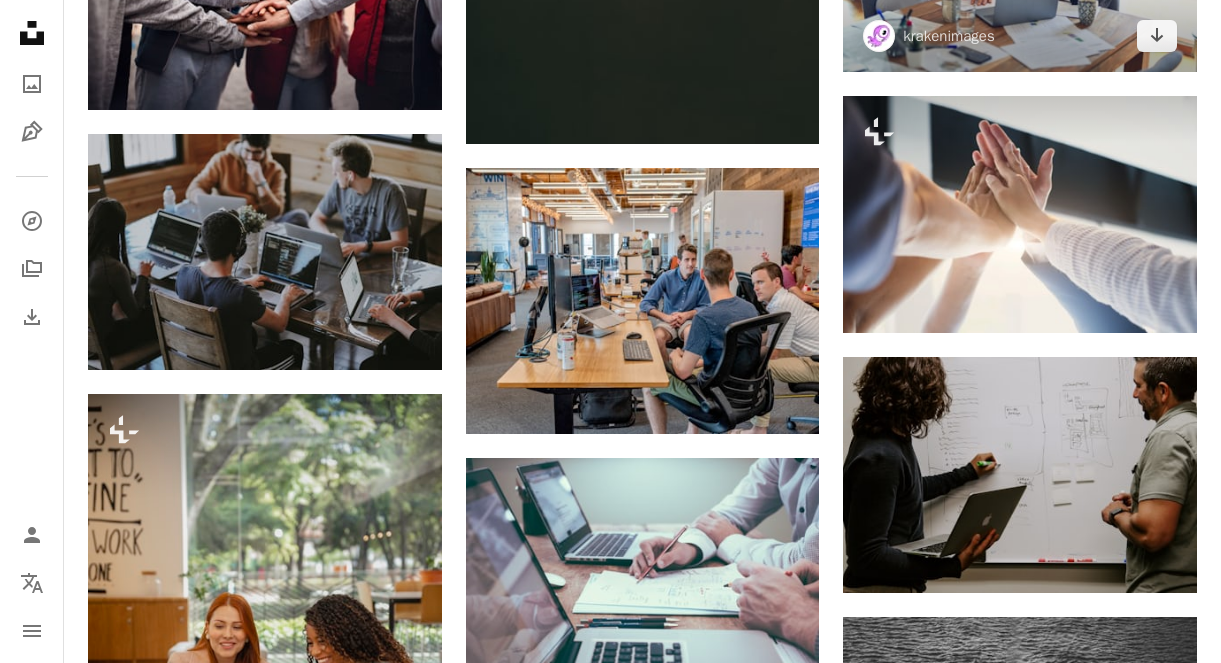 scroll, scrollTop: 1213, scrollLeft: 0, axis: vertical 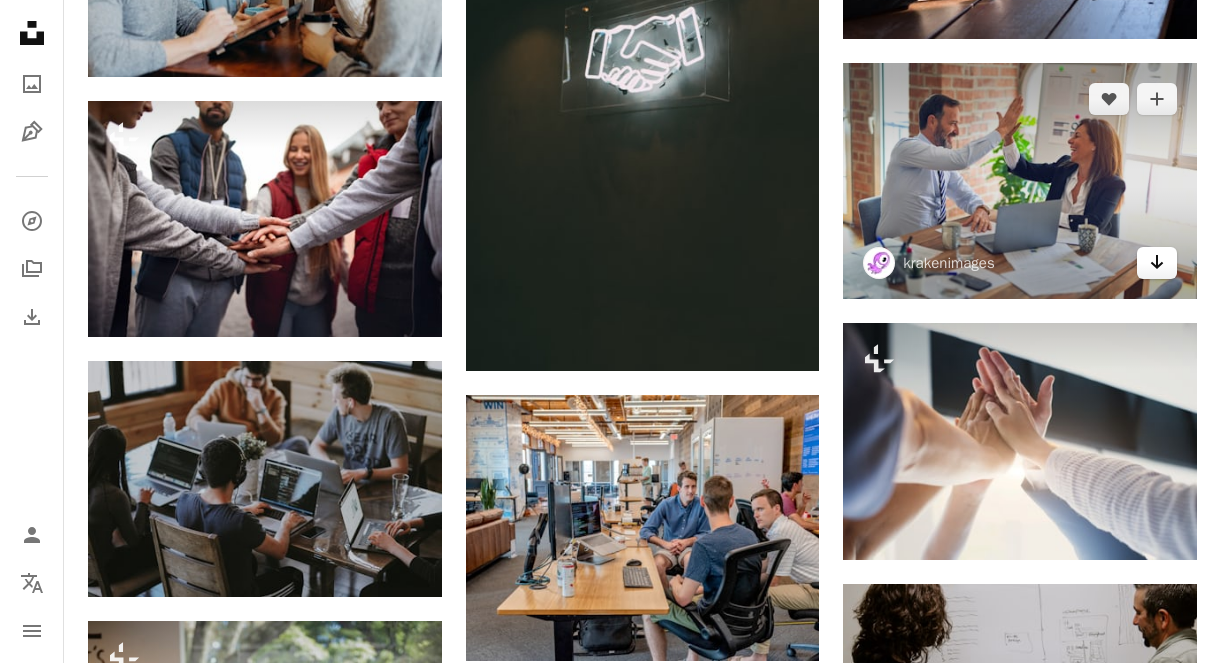 click on "Arrow pointing down" 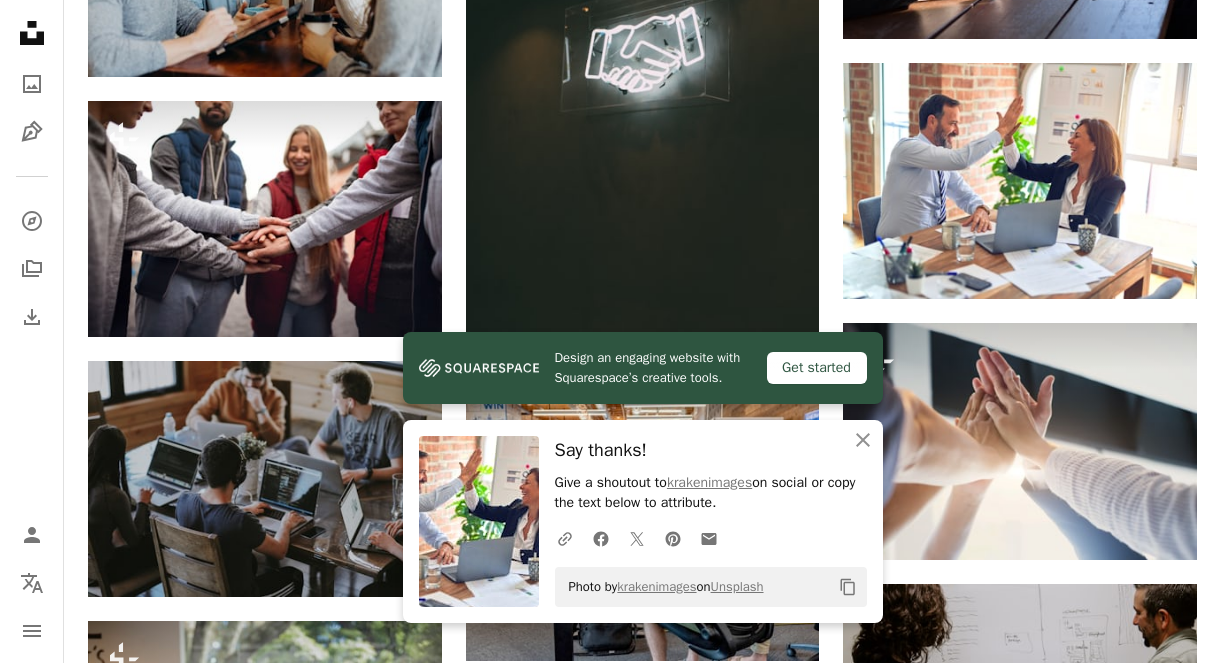 click on "Copy content" at bounding box center (848, 587) 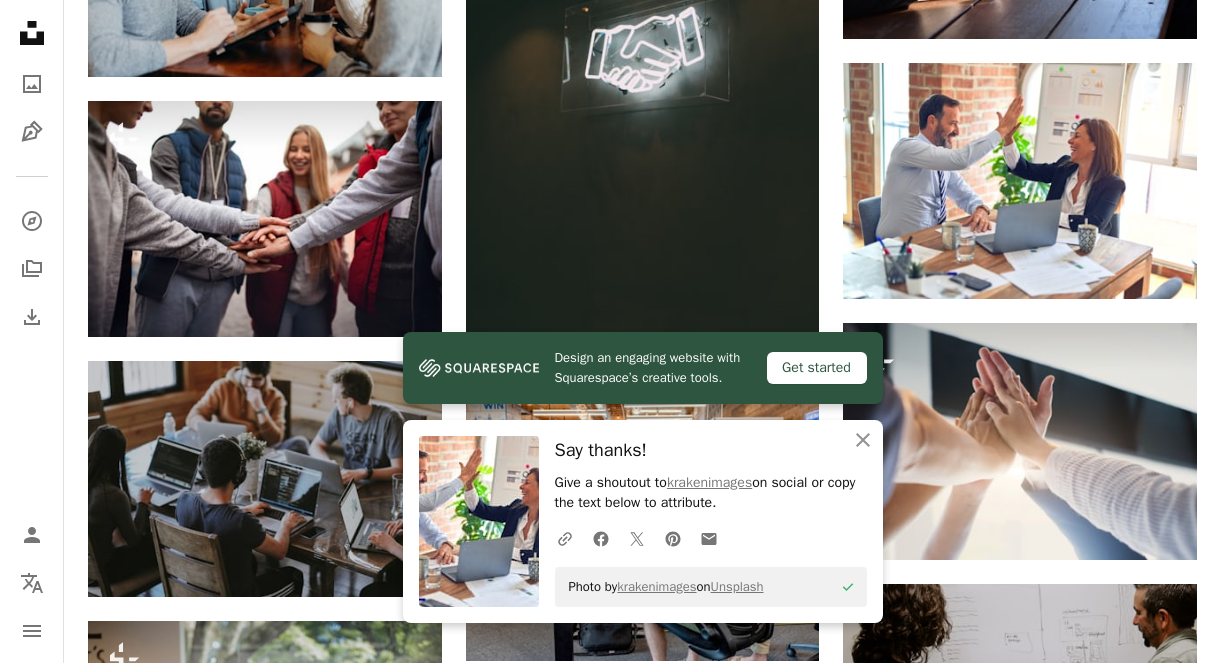 type 